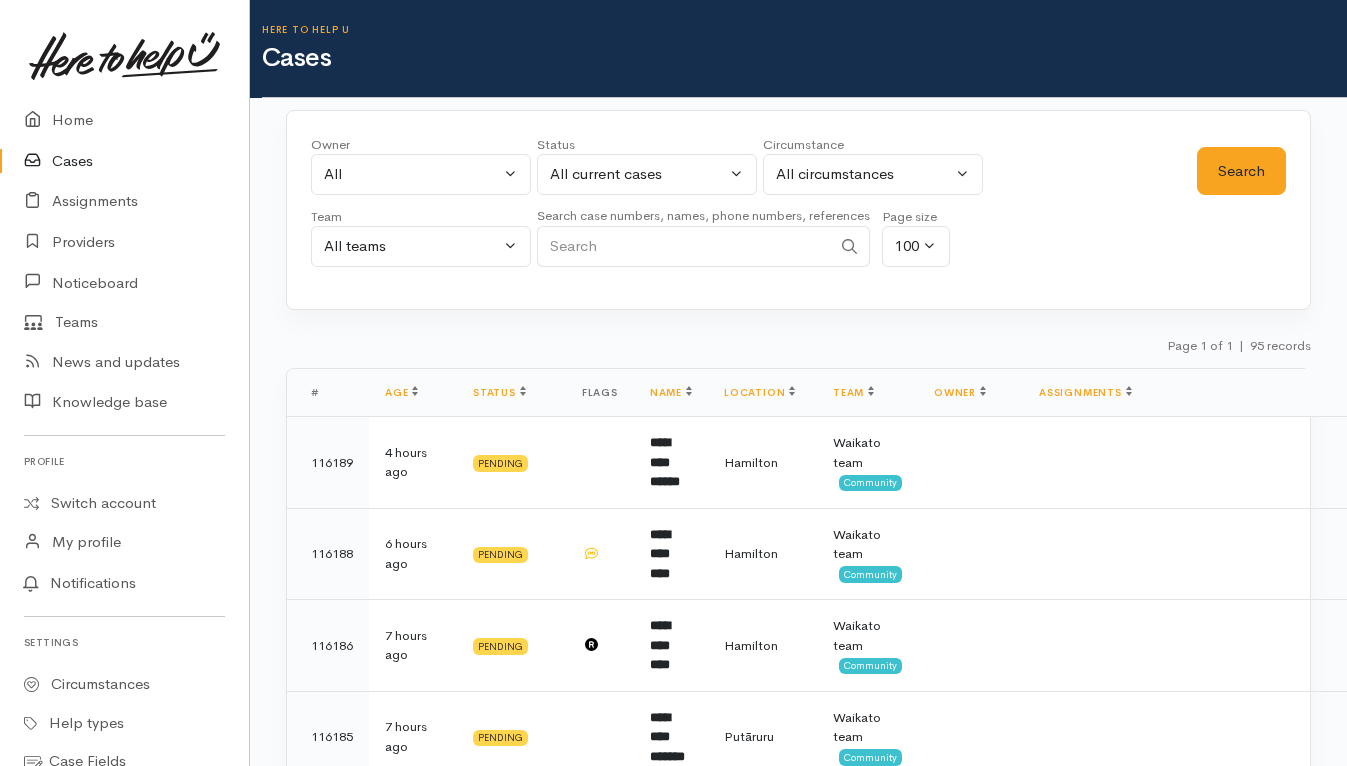 select on "-1" 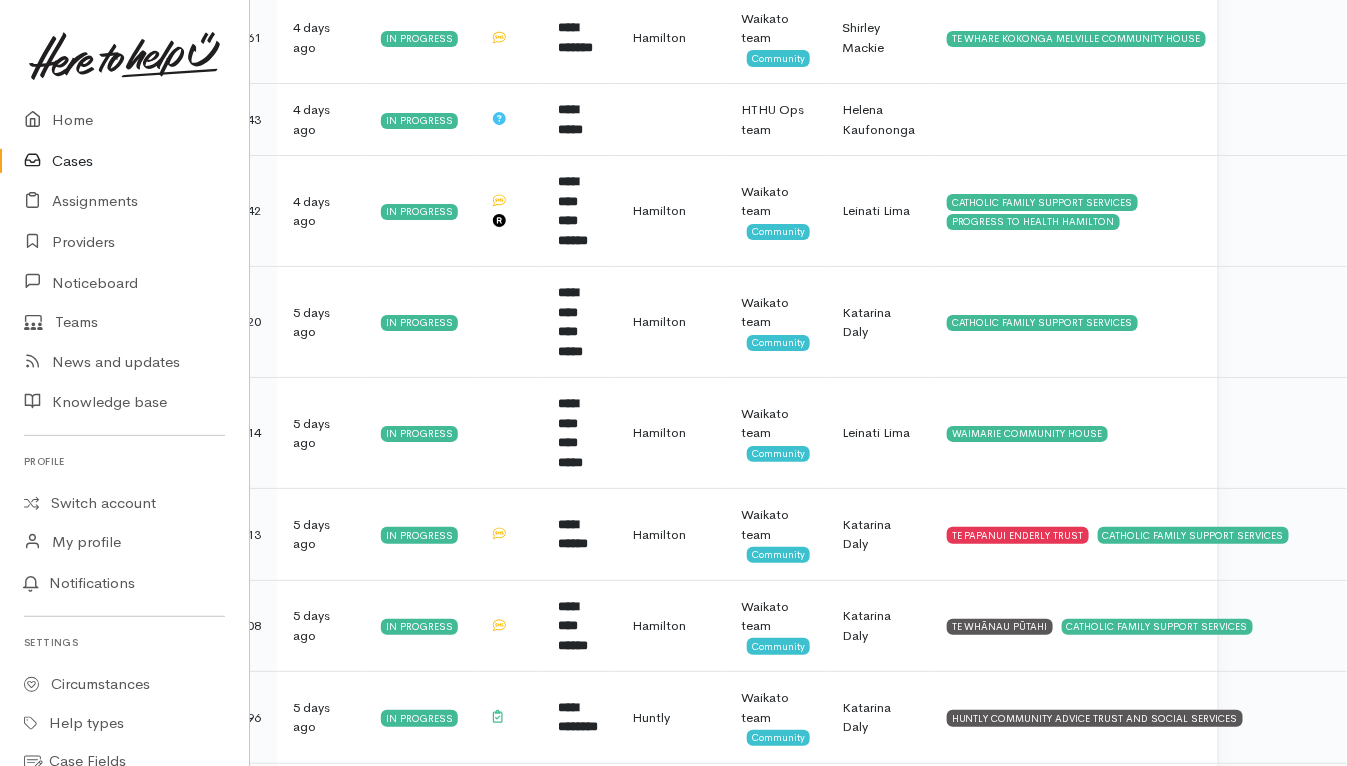 scroll, scrollTop: 5280, scrollLeft: 127, axis: both 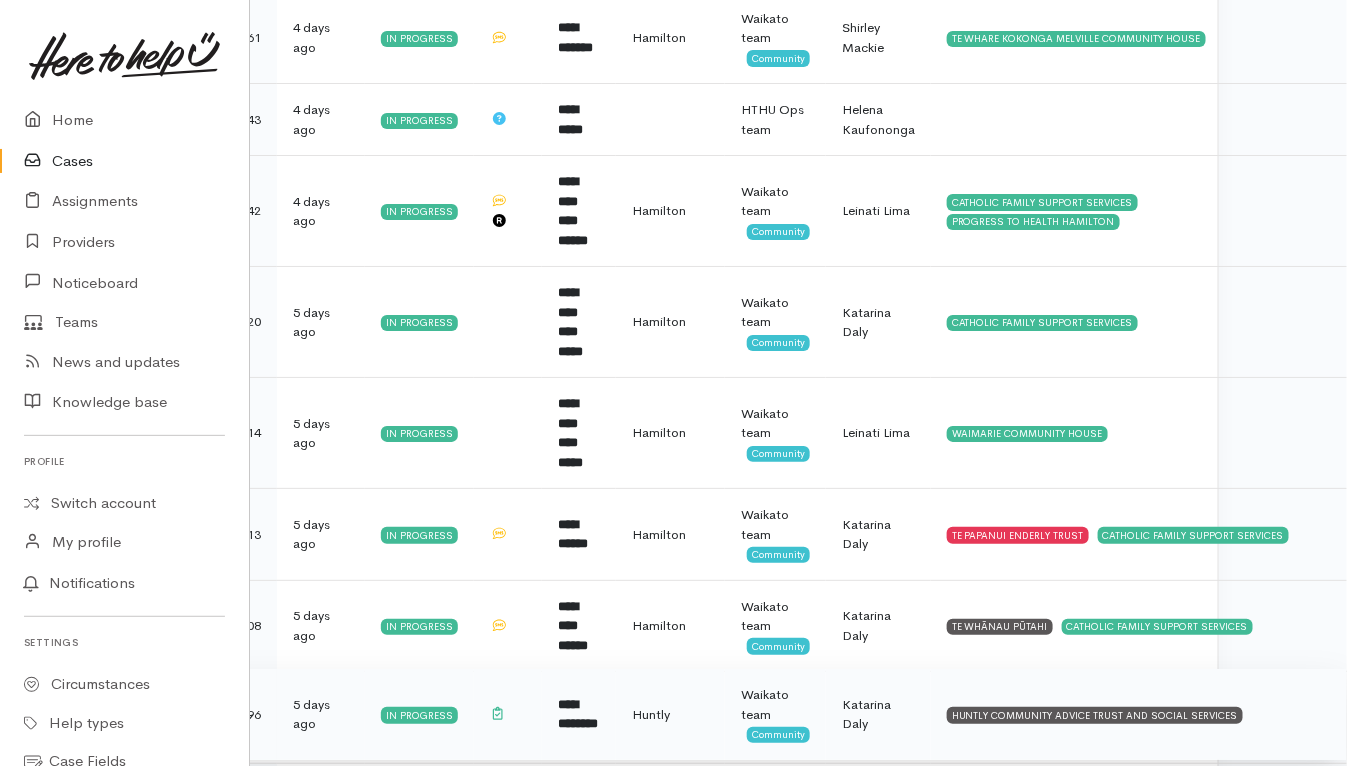 click on "HUNTLY COMMUNITY ADVICE TRUST AND SOCIAL SERVICES" at bounding box center (1139, 715) 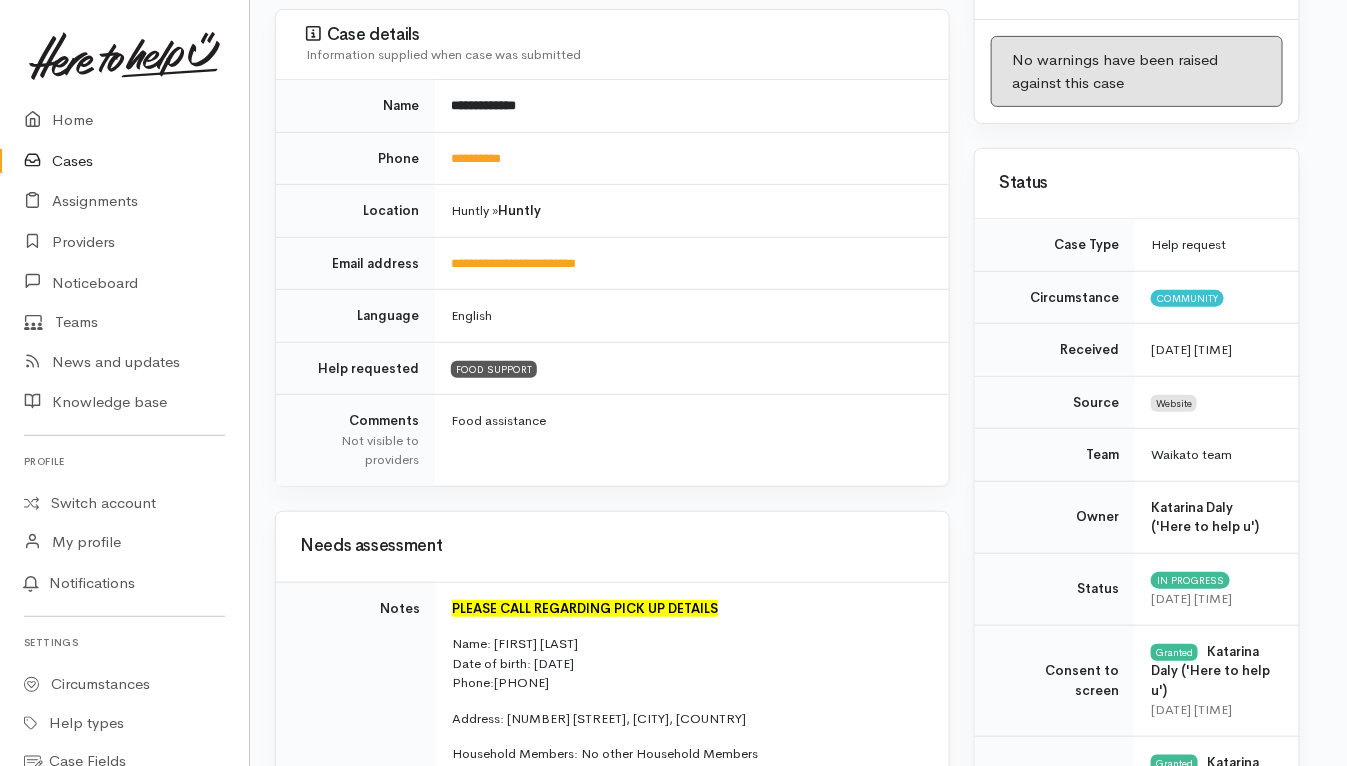scroll, scrollTop: 0, scrollLeft: 11, axis: horizontal 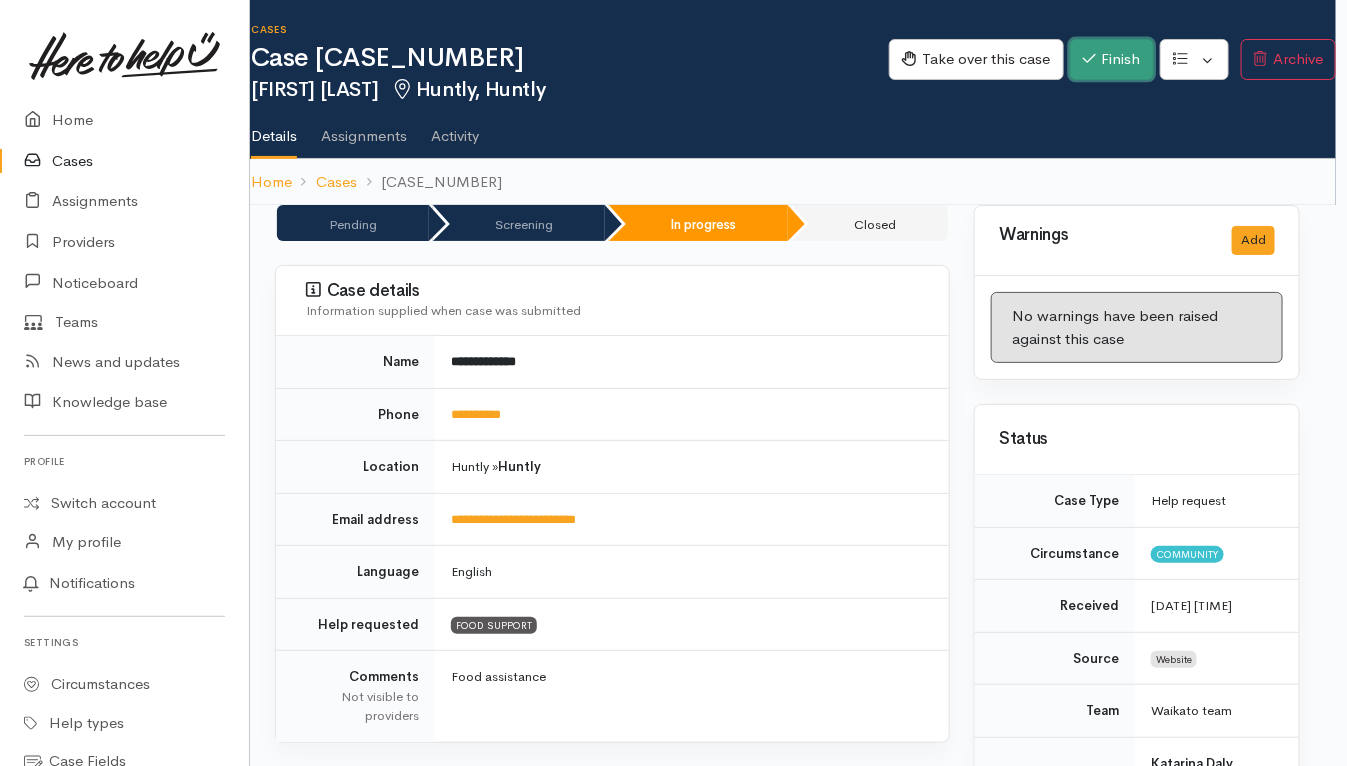 click 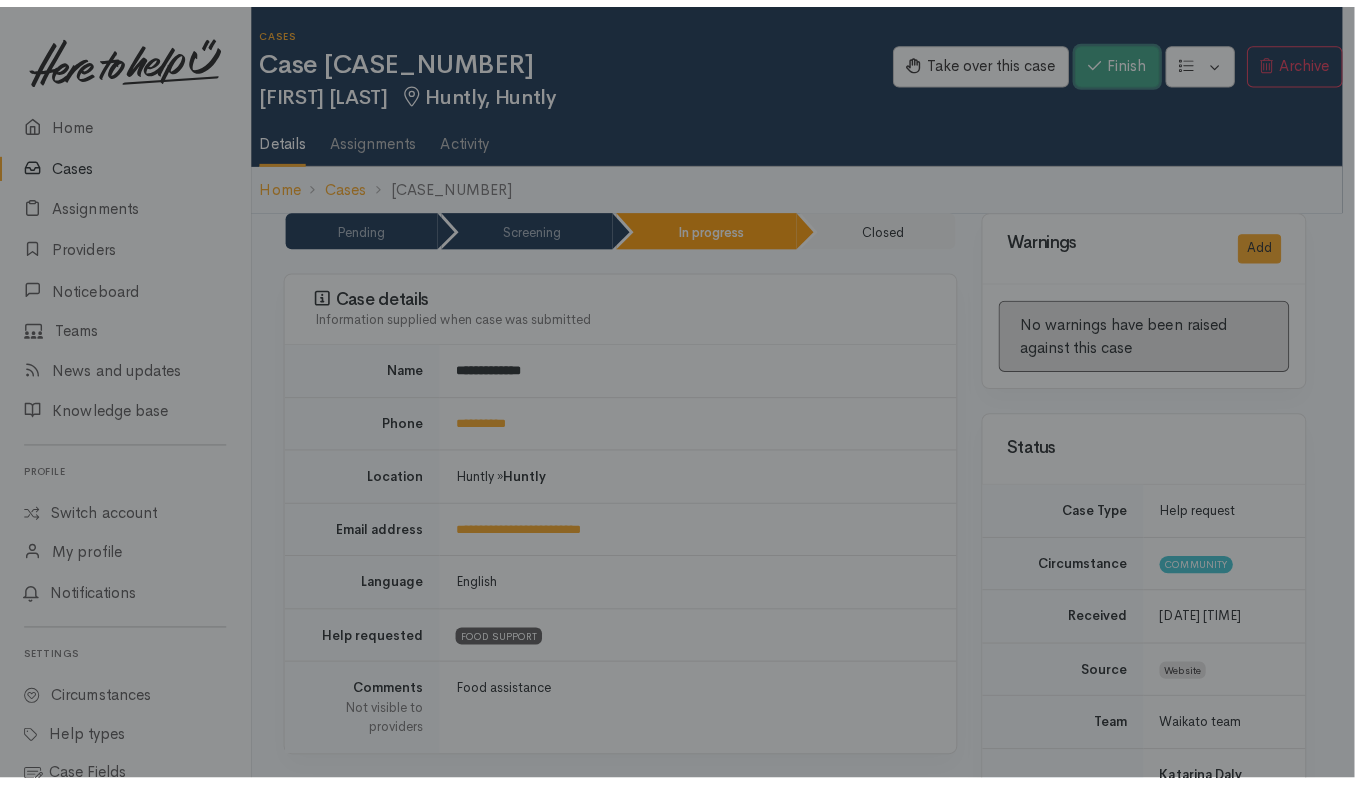 scroll, scrollTop: 0, scrollLeft: 4, axis: horizontal 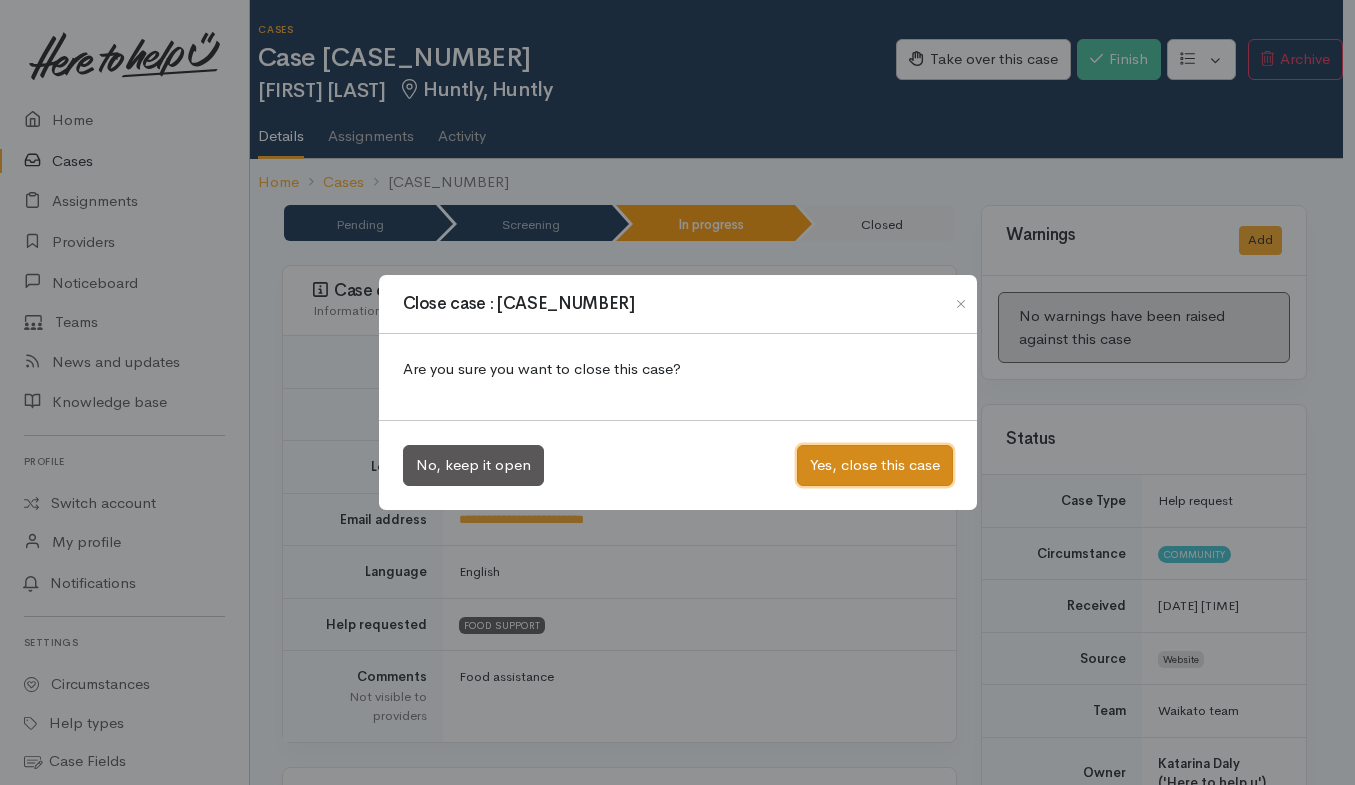 click on "Yes, close this case" at bounding box center (875, 465) 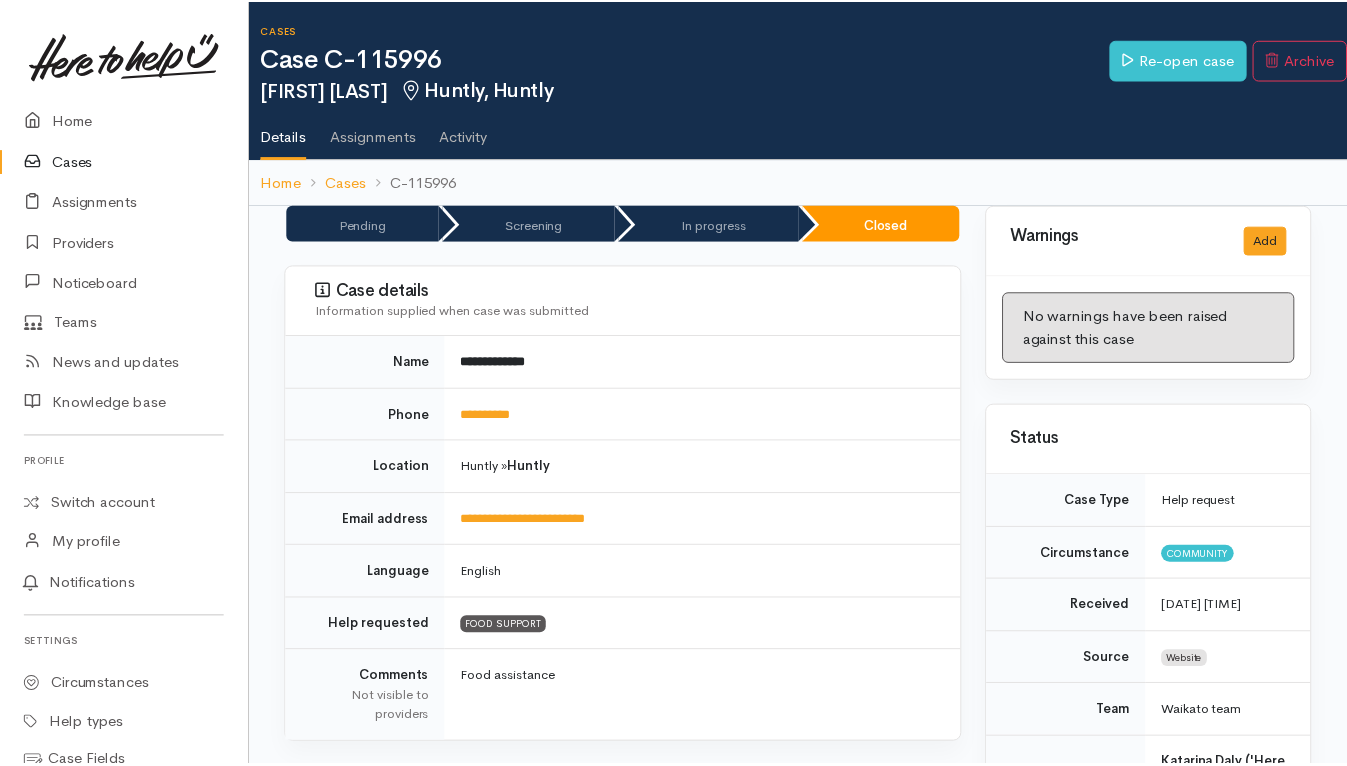 scroll, scrollTop: 0, scrollLeft: 0, axis: both 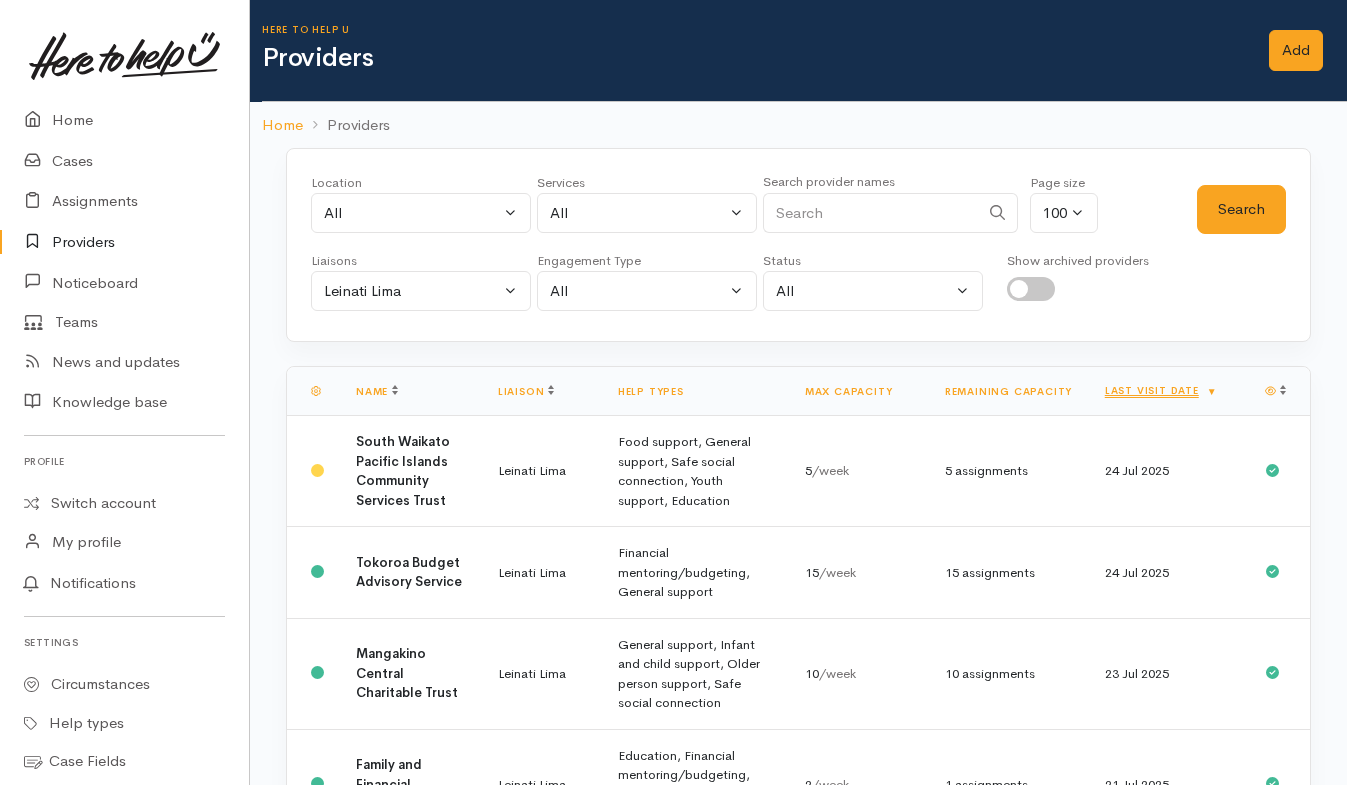 select on "-1" 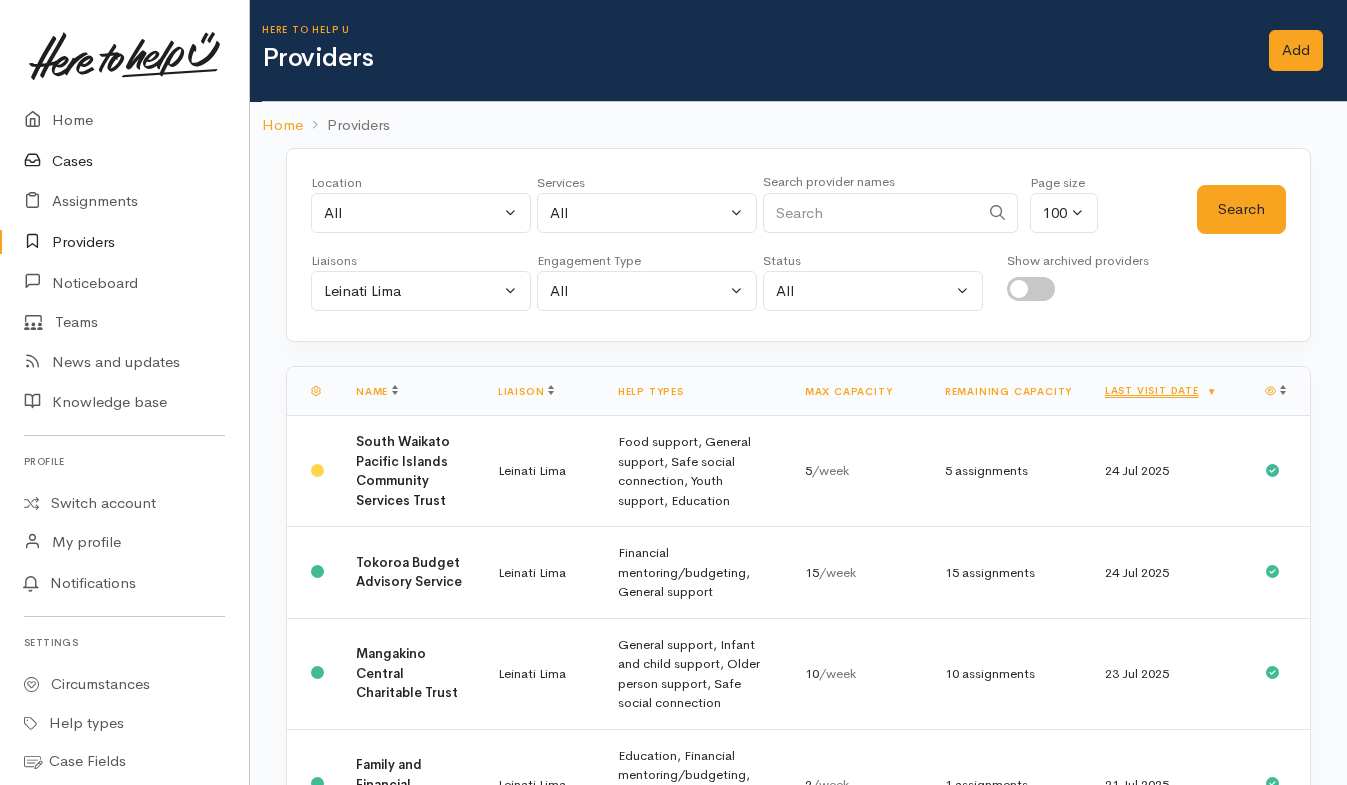 scroll, scrollTop: 224, scrollLeft: 0, axis: vertical 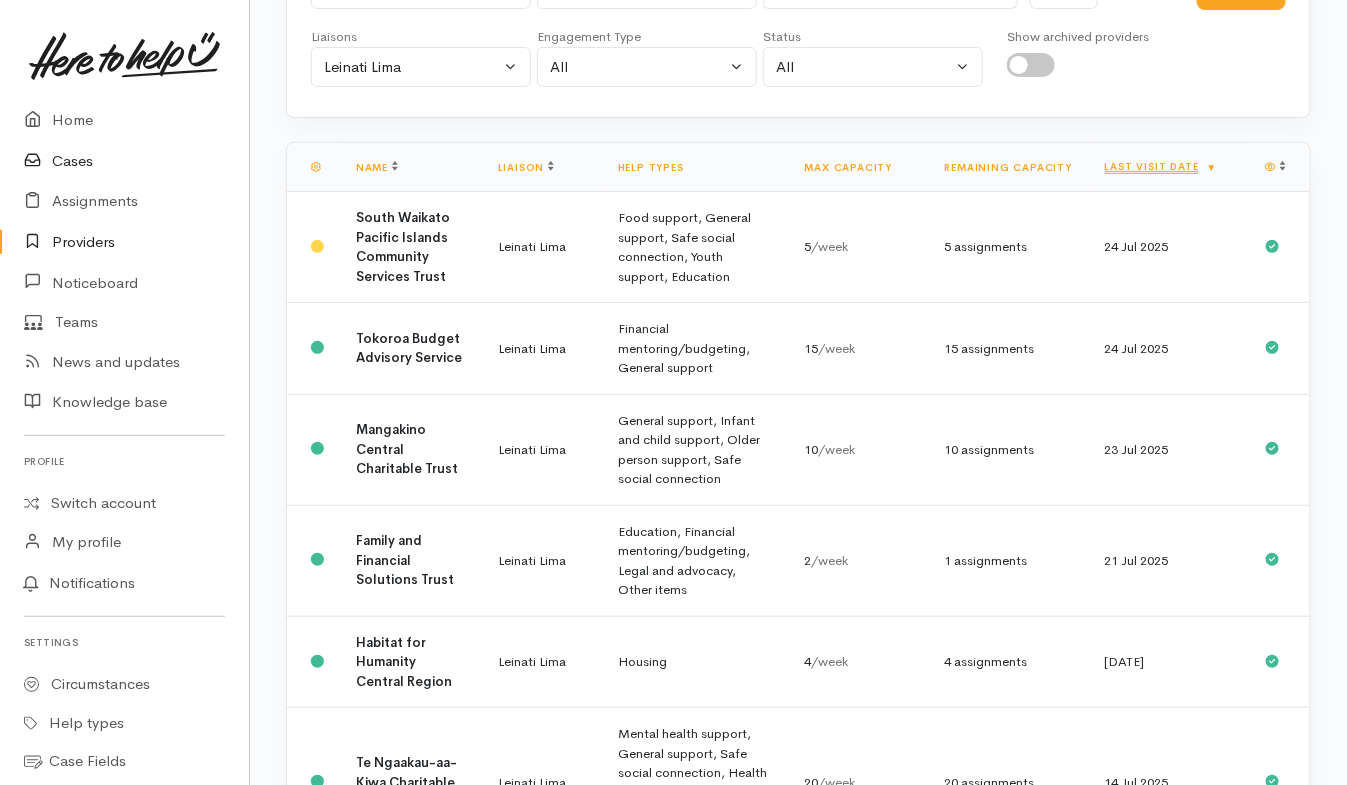 click on "Cases" at bounding box center (124, 161) 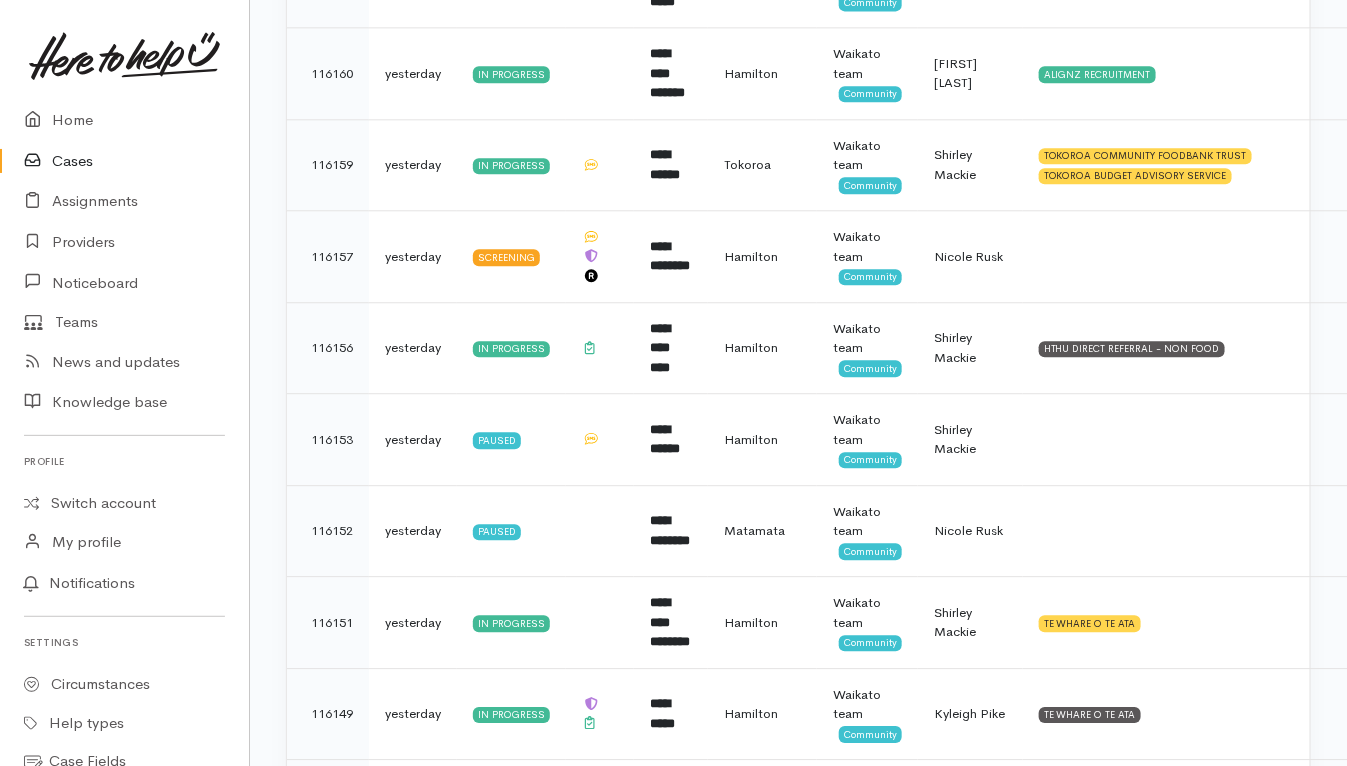 scroll, scrollTop: 1671, scrollLeft: 0, axis: vertical 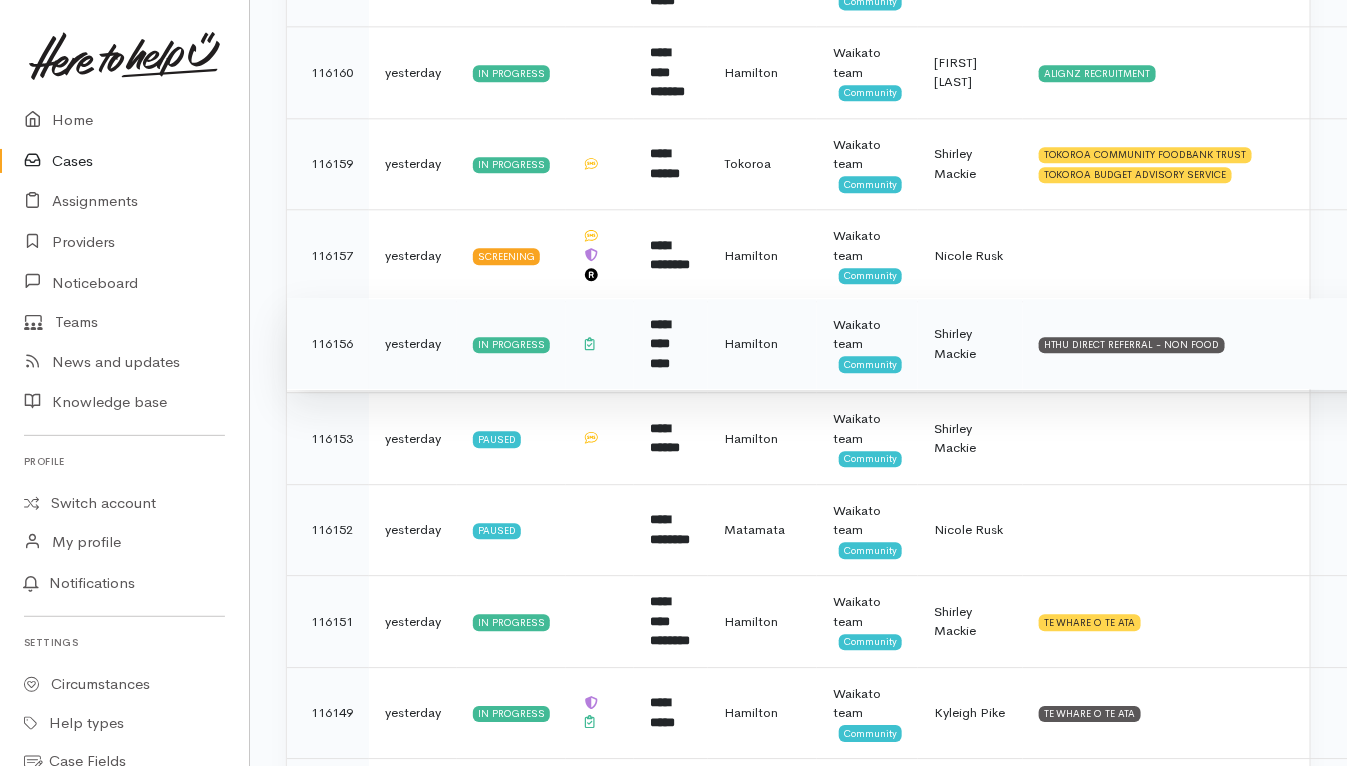 click on "Shirley Mackie" at bounding box center (970, 344) 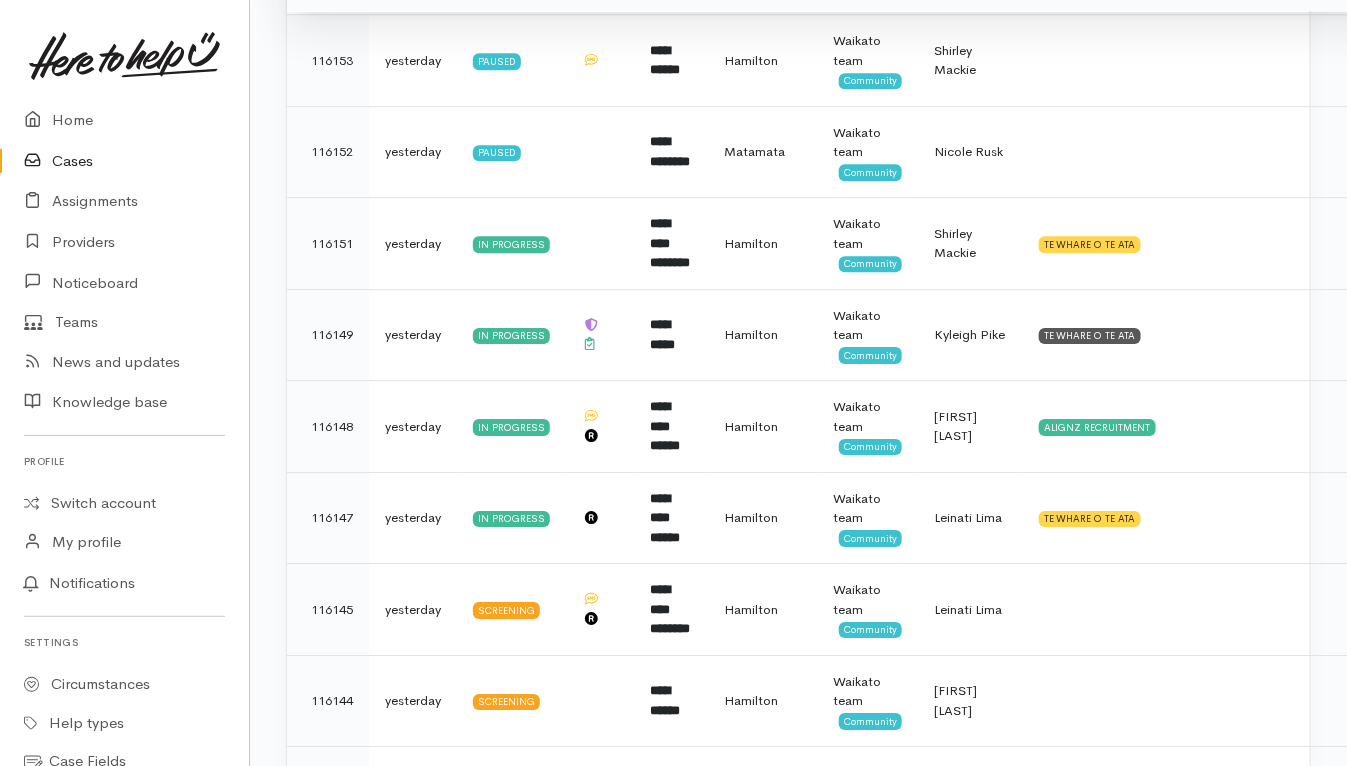 scroll, scrollTop: 2055, scrollLeft: 0, axis: vertical 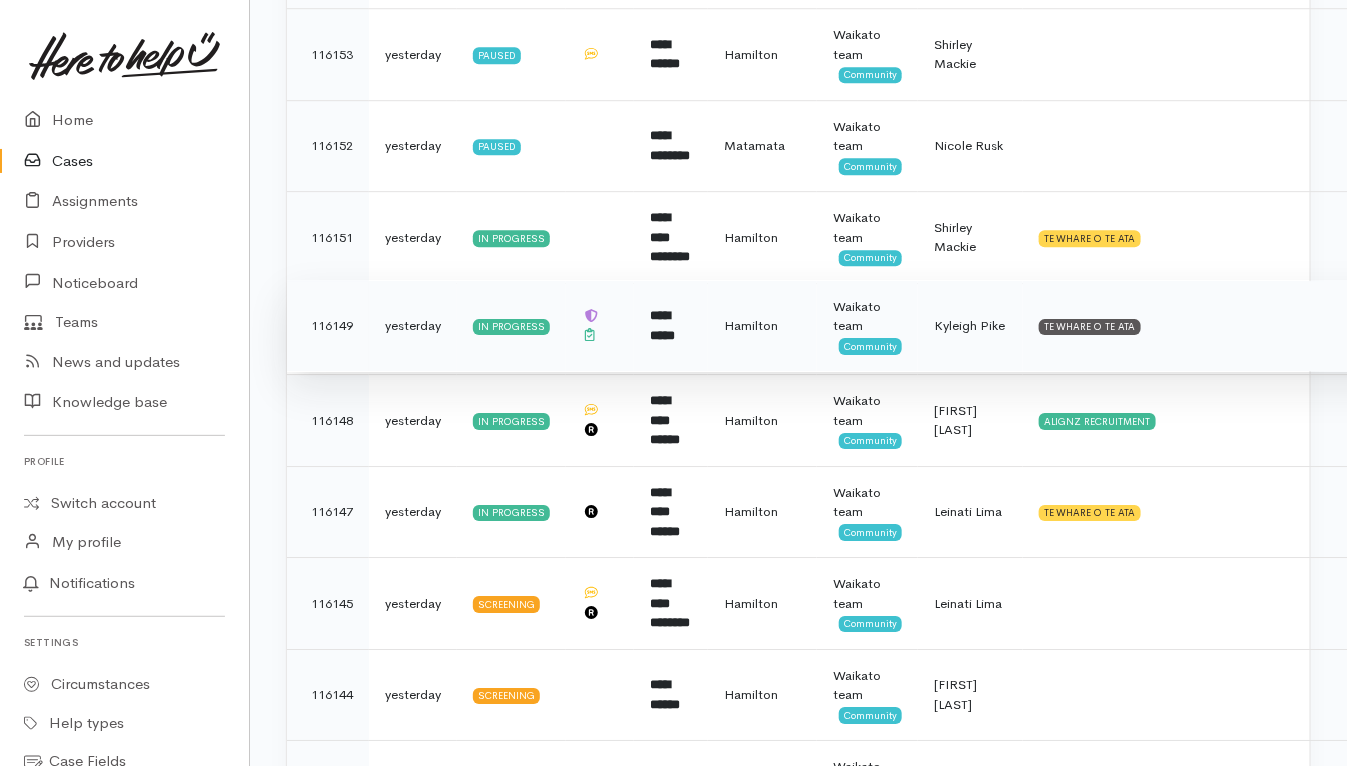 click on "Kyleigh Pike" at bounding box center [970, 326] 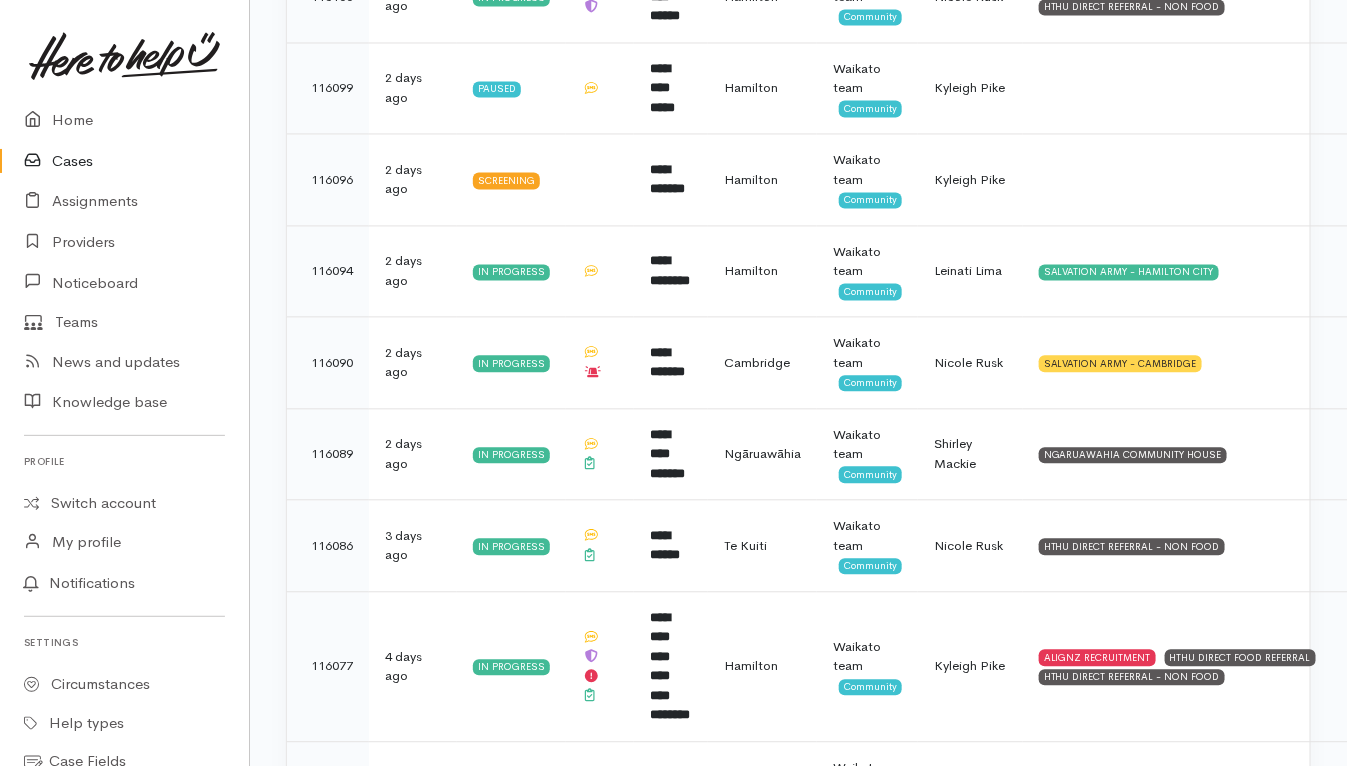 scroll, scrollTop: 4231, scrollLeft: 0, axis: vertical 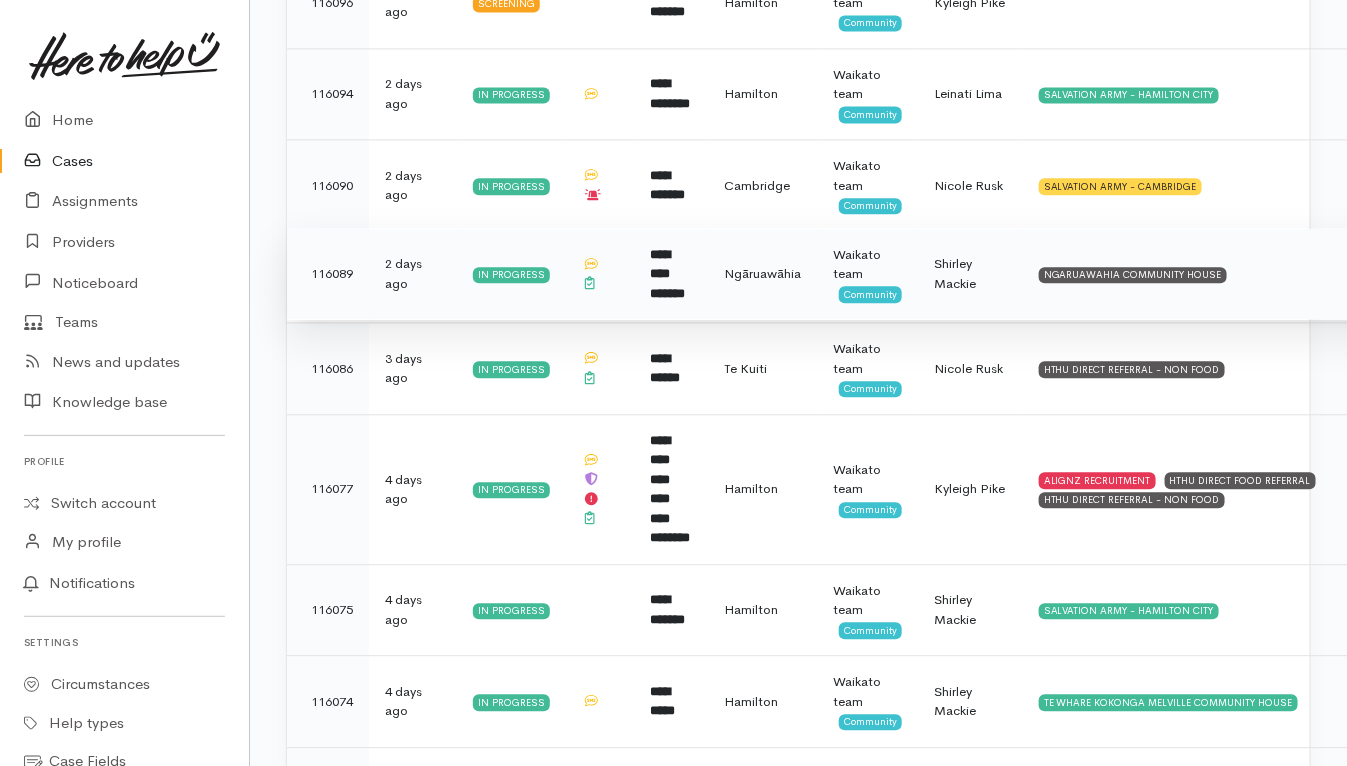 click on "Shirley Mackie" at bounding box center [970, 274] 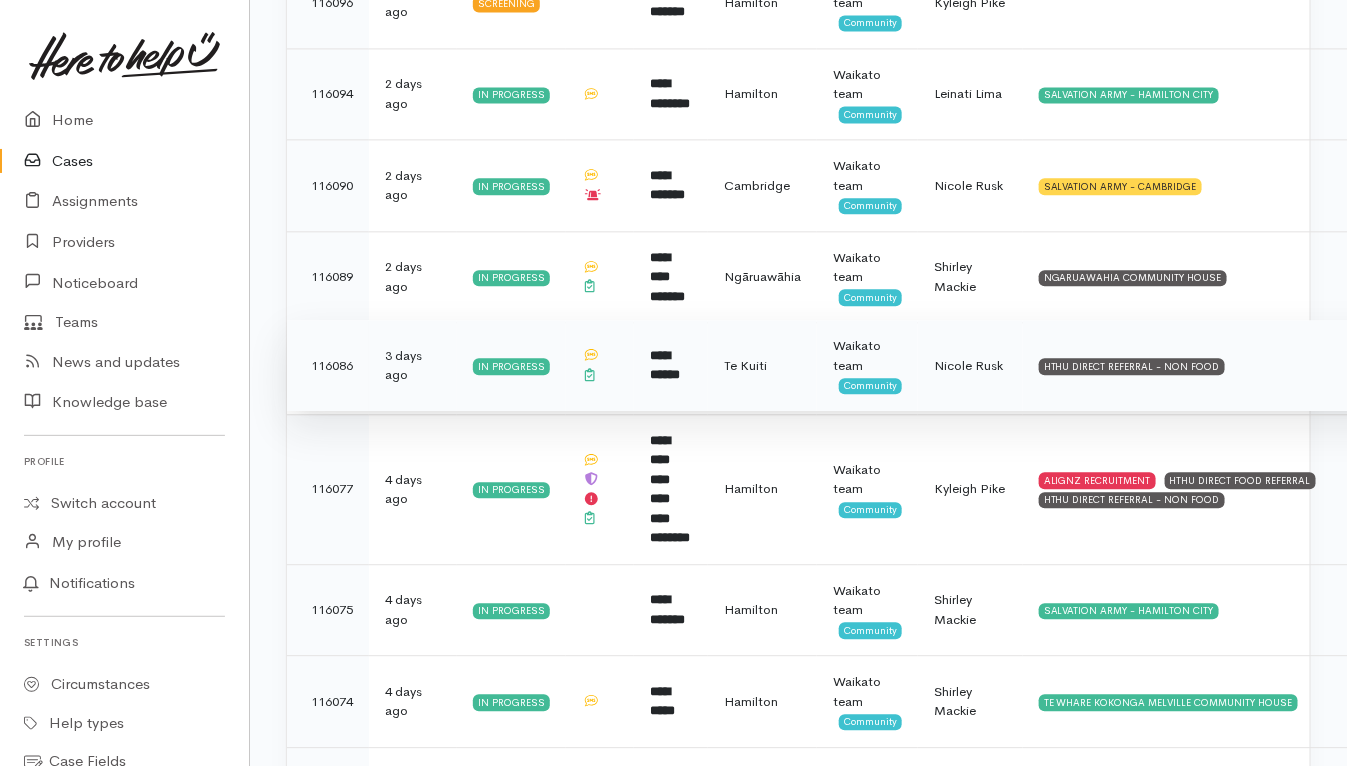 click on "Nicole Rusk" at bounding box center (968, 365) 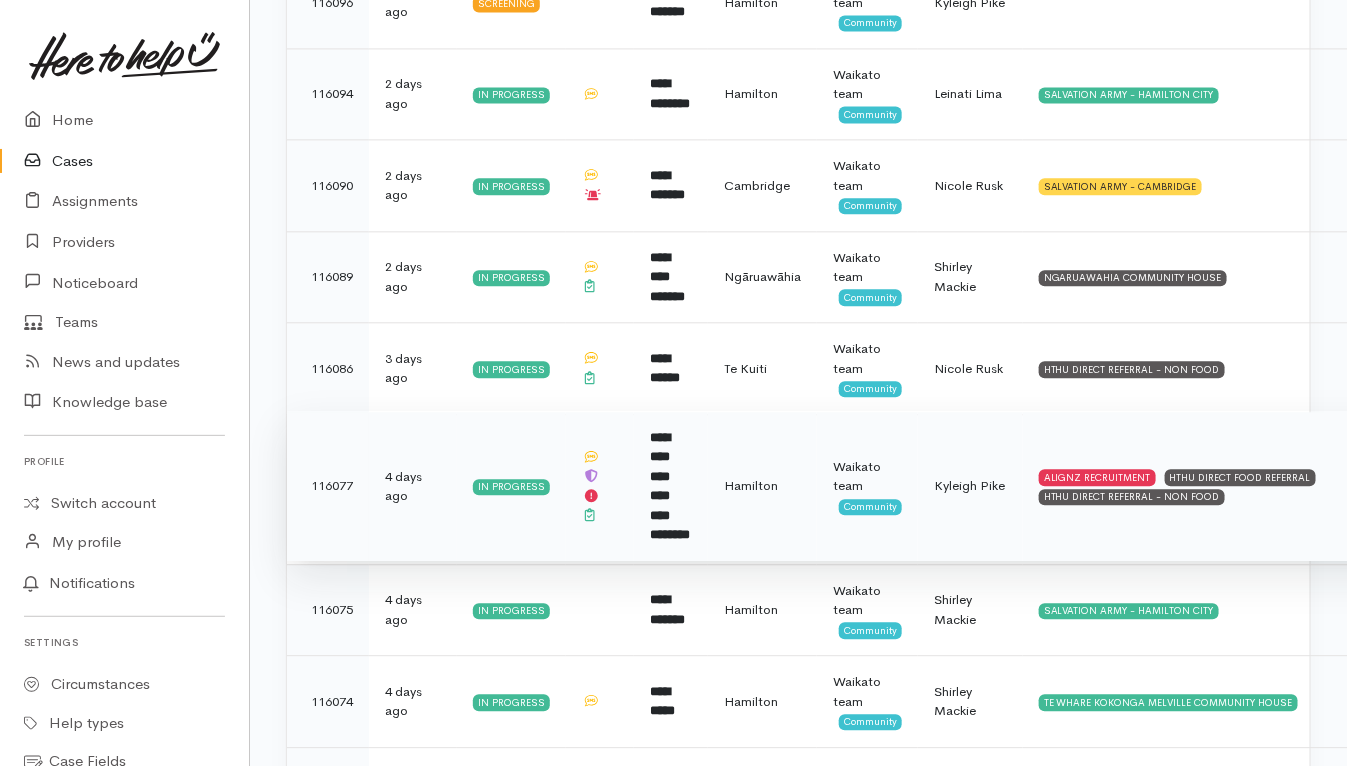 click on "Kyleigh Pike" at bounding box center [970, 486] 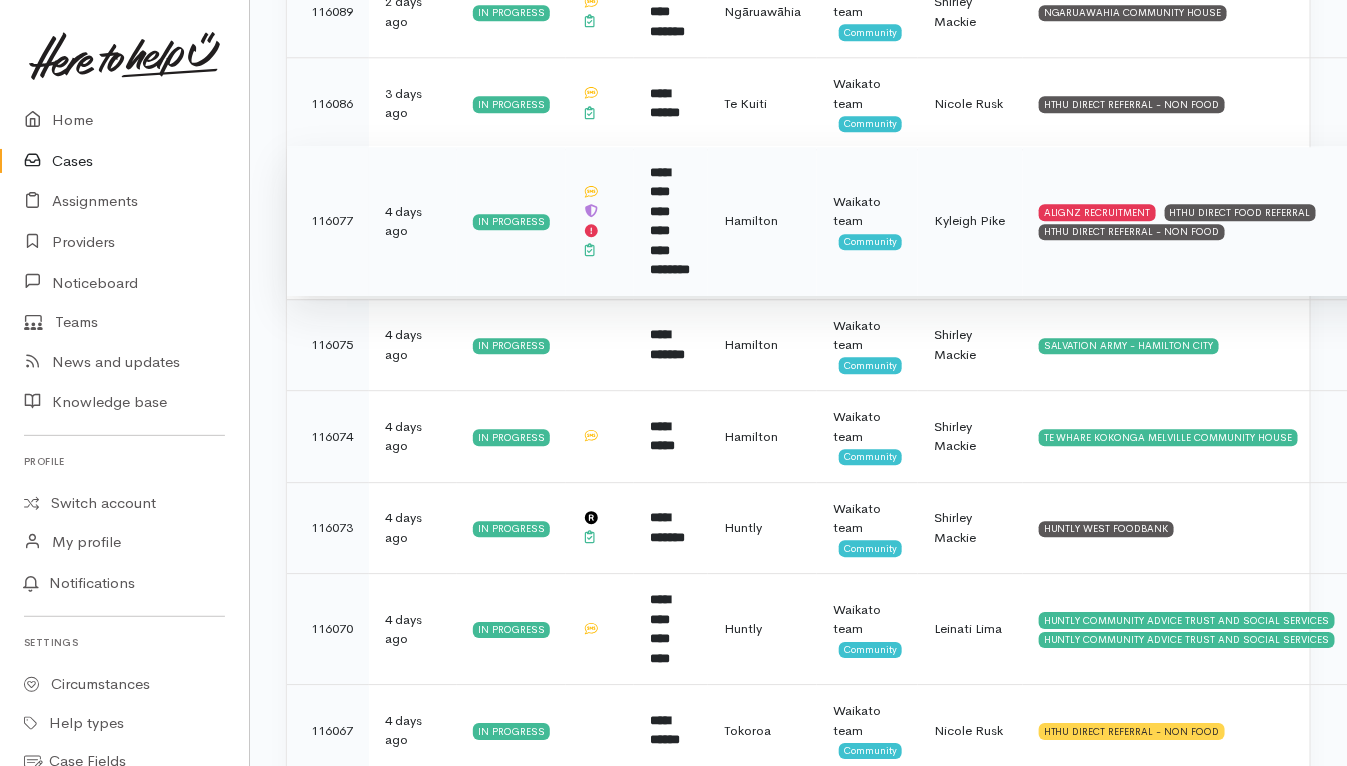 scroll, scrollTop: 4586, scrollLeft: 0, axis: vertical 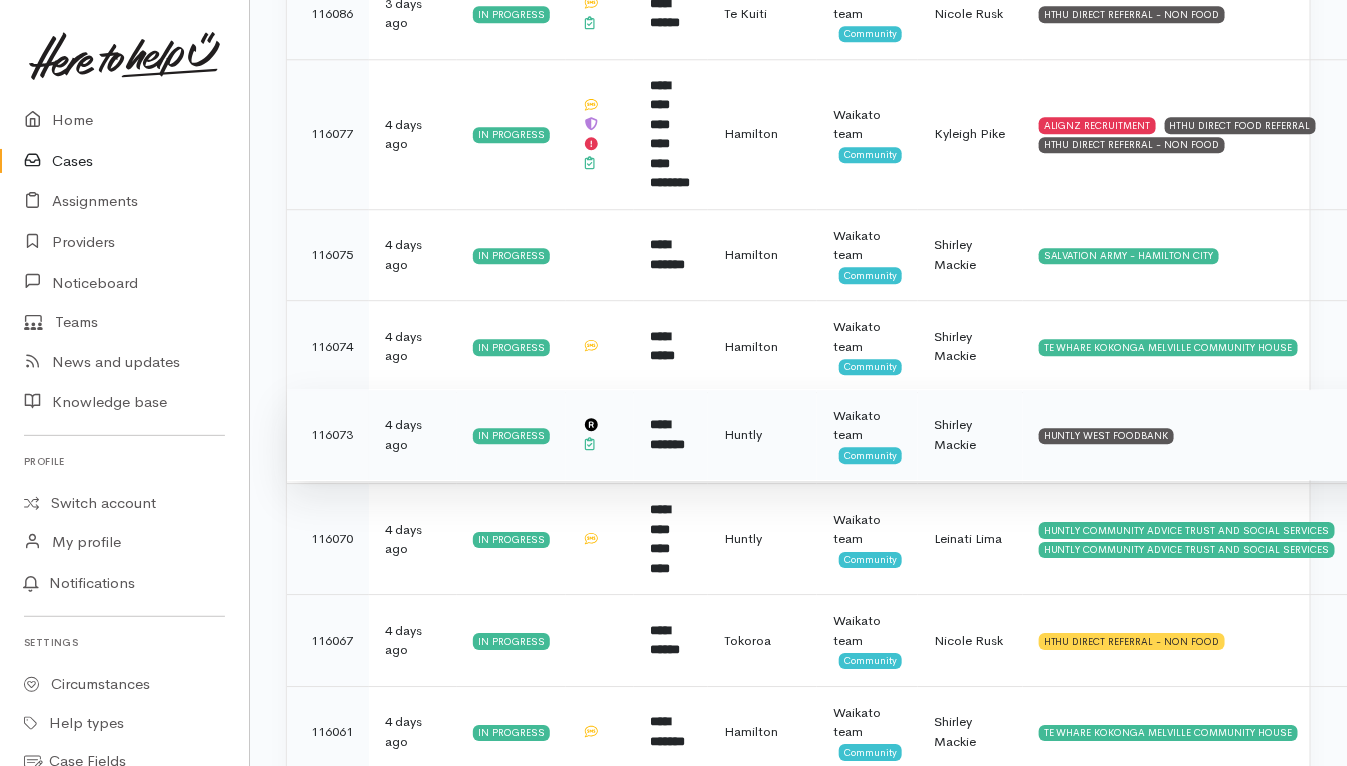 click on "Shirley Mackie" at bounding box center (970, 435) 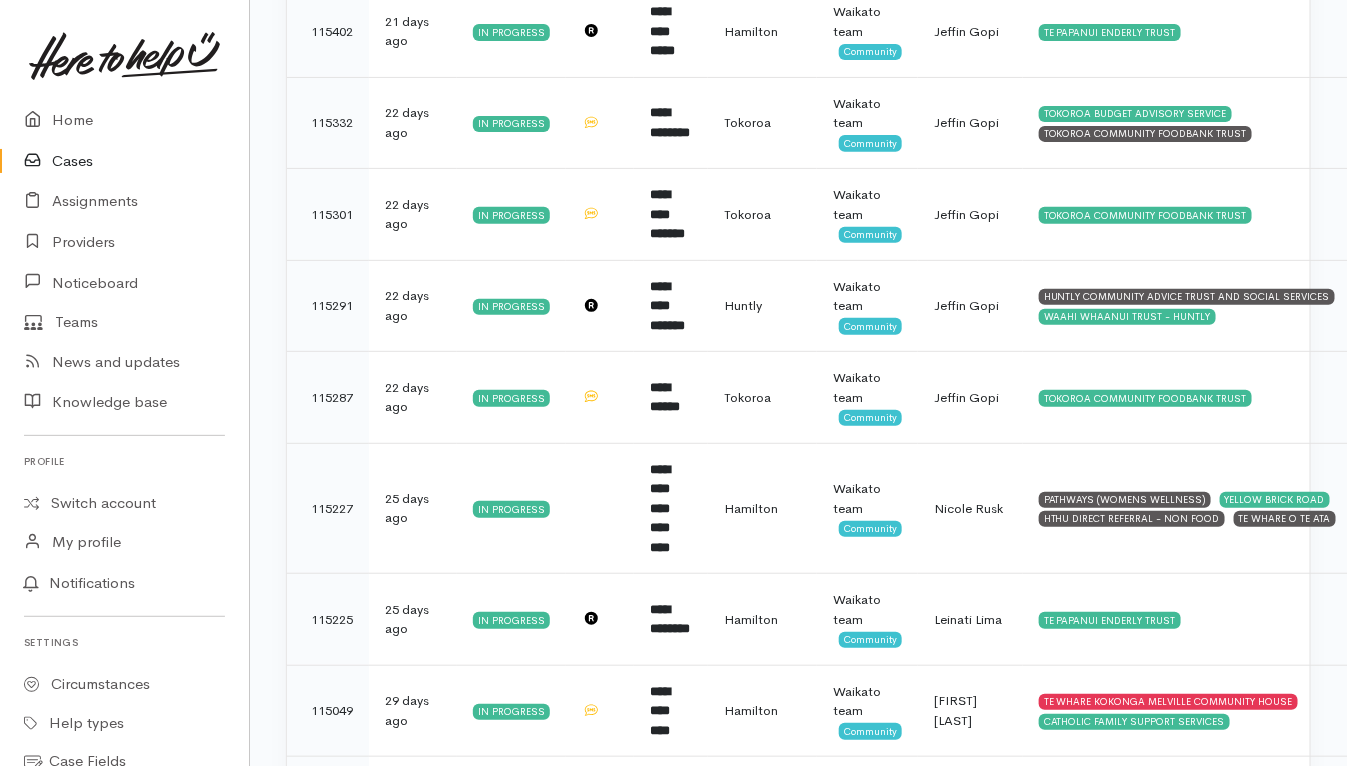 scroll, scrollTop: 8309, scrollLeft: 0, axis: vertical 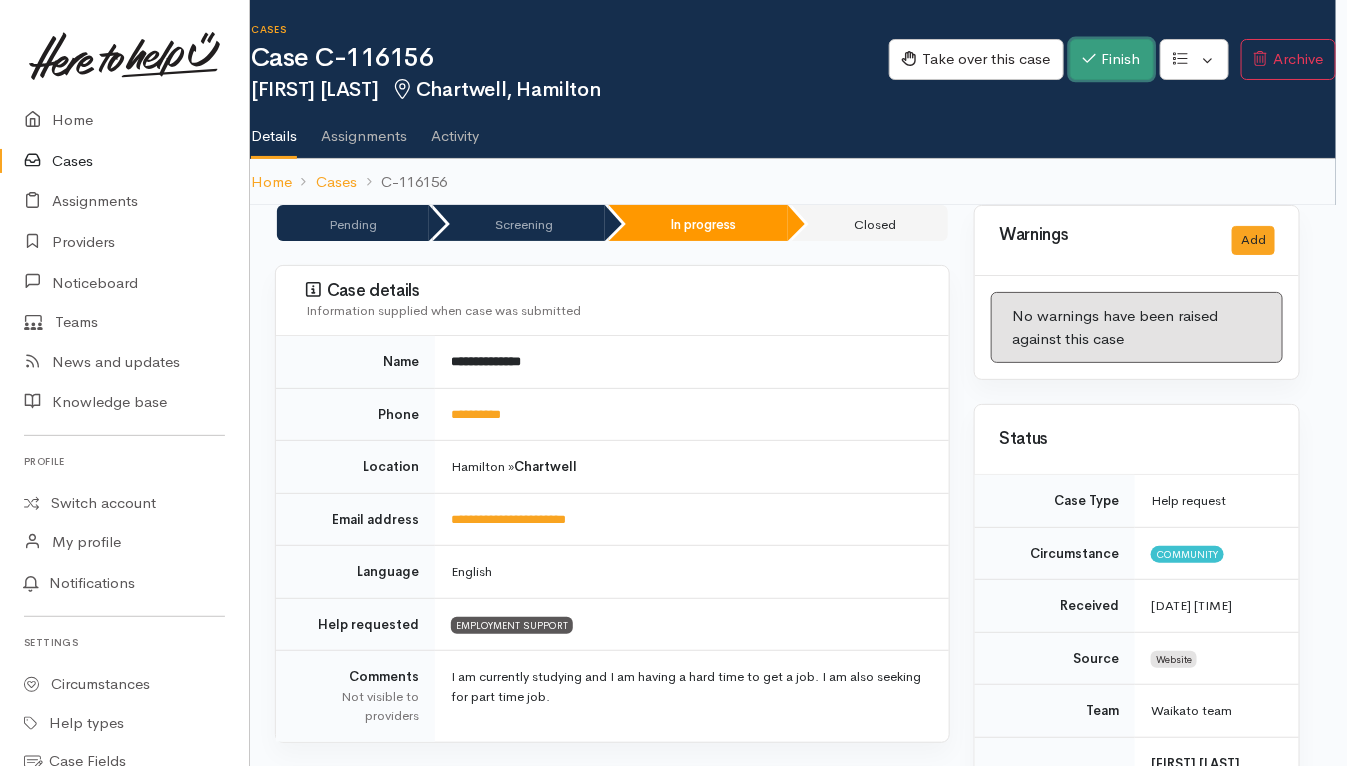 click on "Finish" at bounding box center (1112, 59) 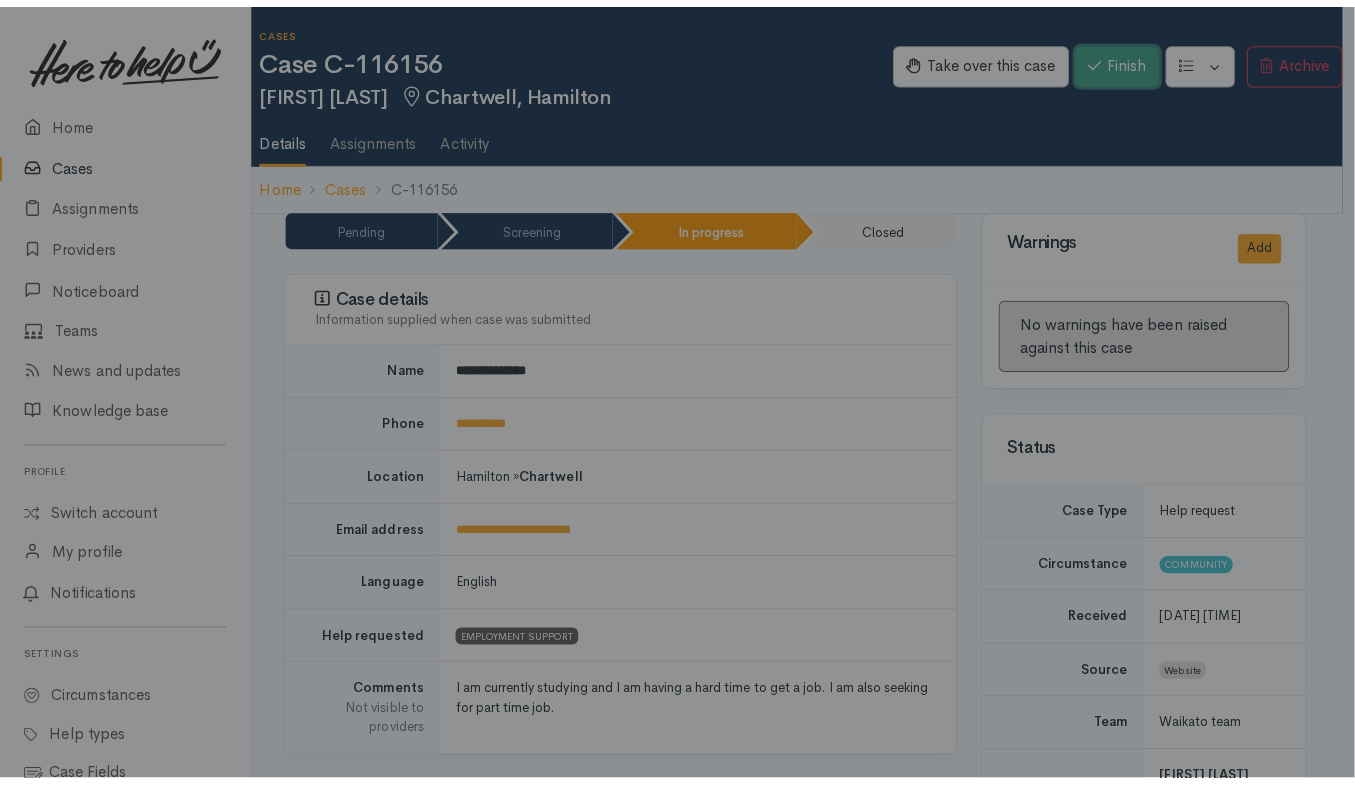 scroll, scrollTop: 0, scrollLeft: 4, axis: horizontal 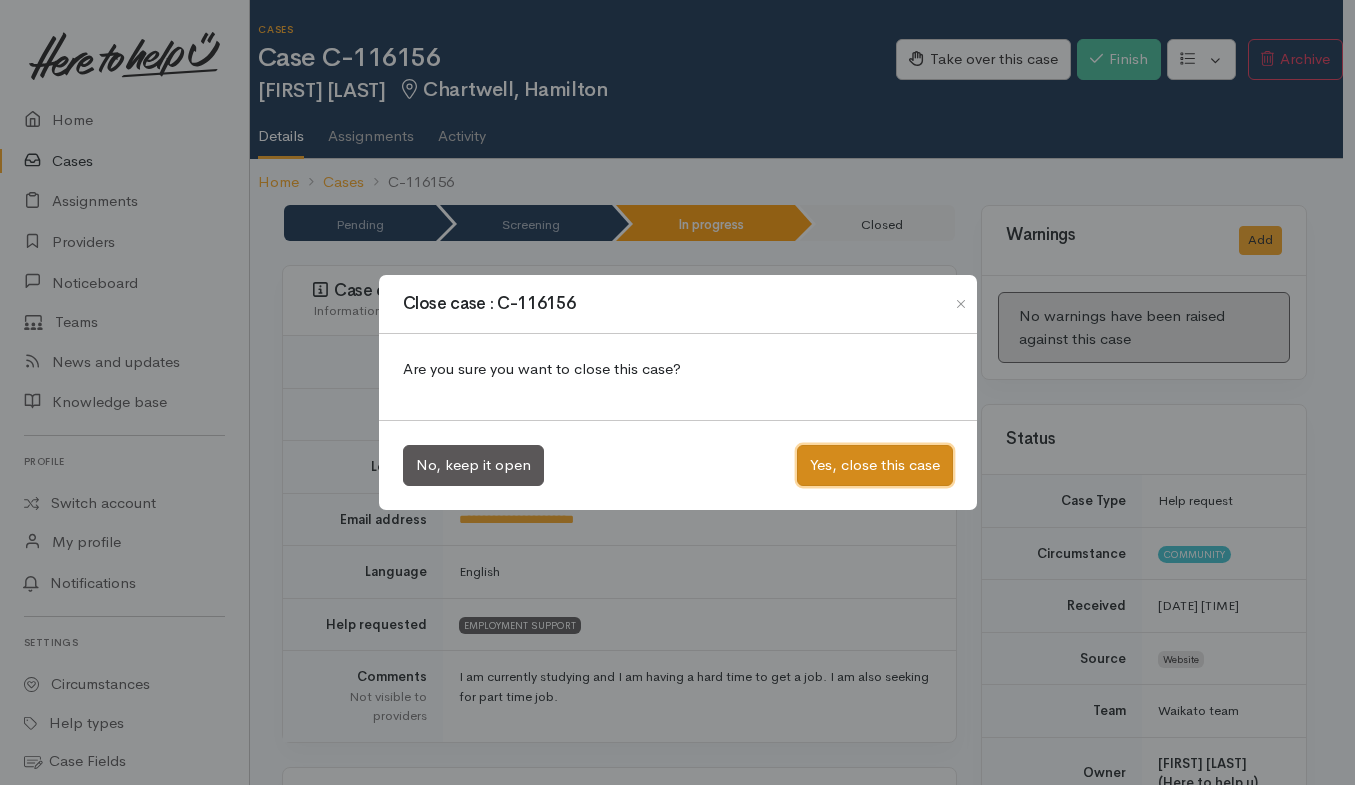 click on "Yes, close this case" at bounding box center [875, 465] 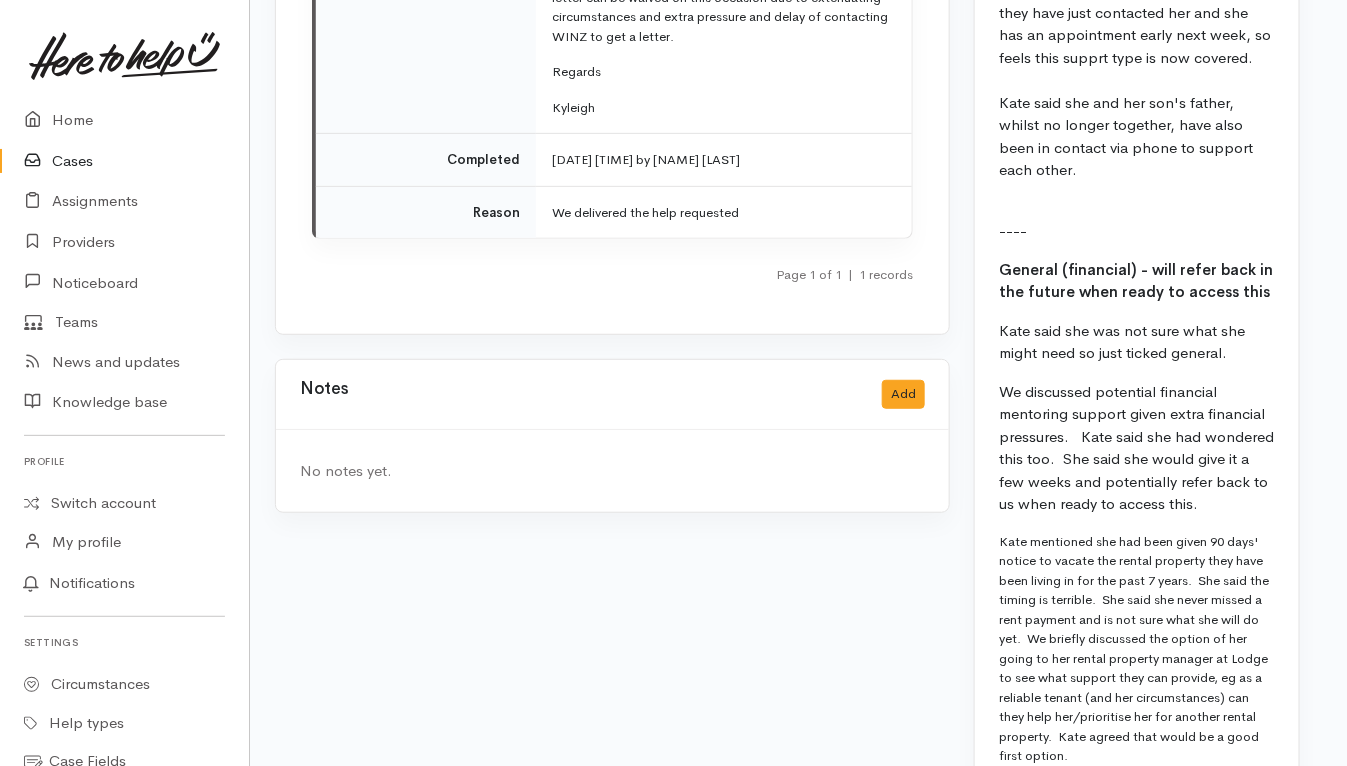 scroll, scrollTop: 2955, scrollLeft: 11, axis: both 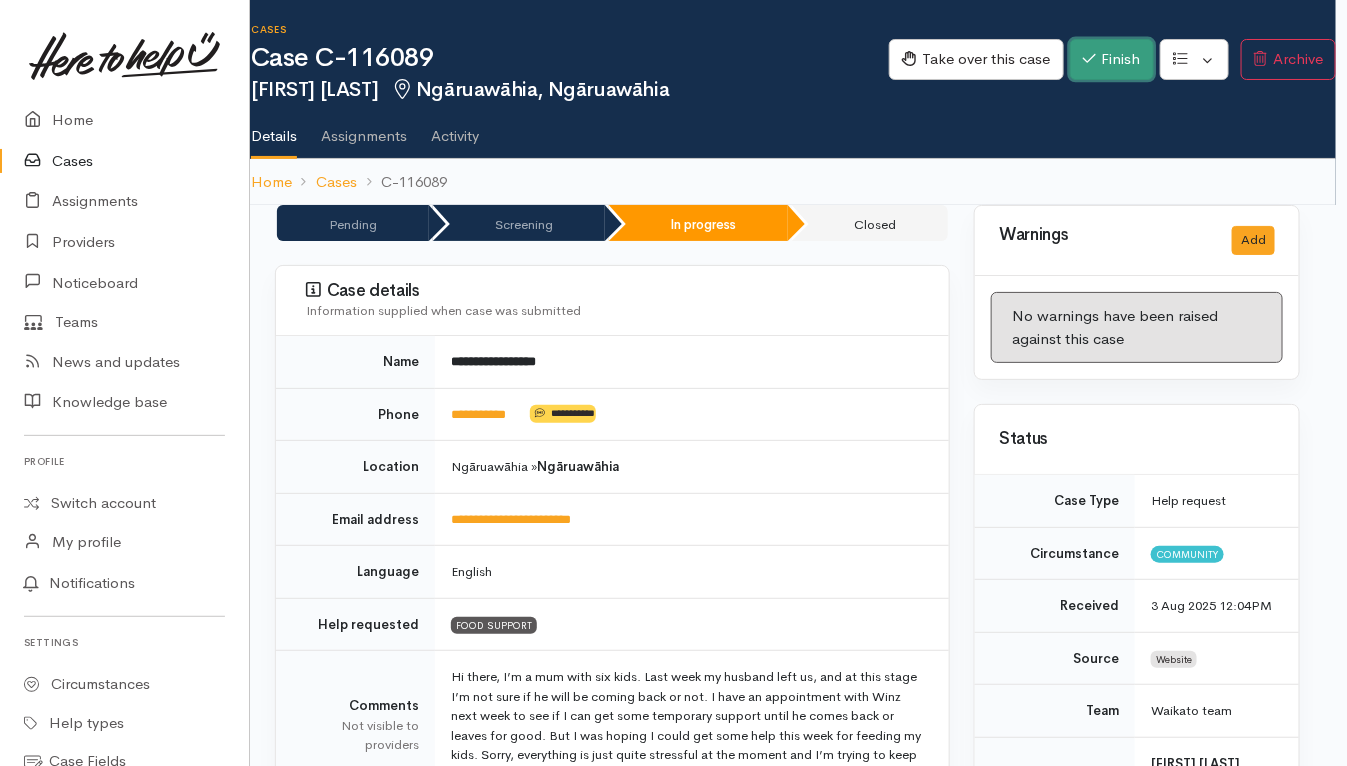 click on "Finish" at bounding box center [1112, 59] 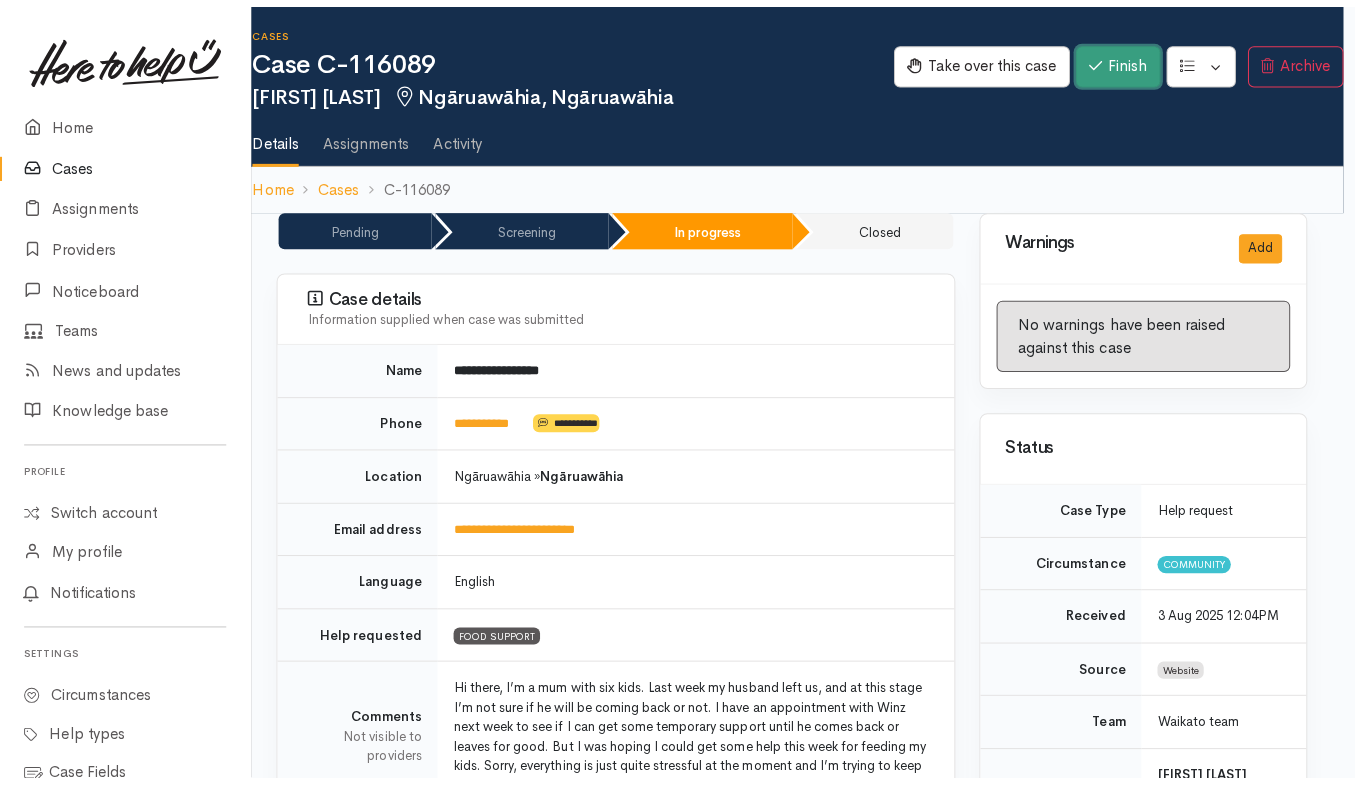 scroll, scrollTop: 0, scrollLeft: 4, axis: horizontal 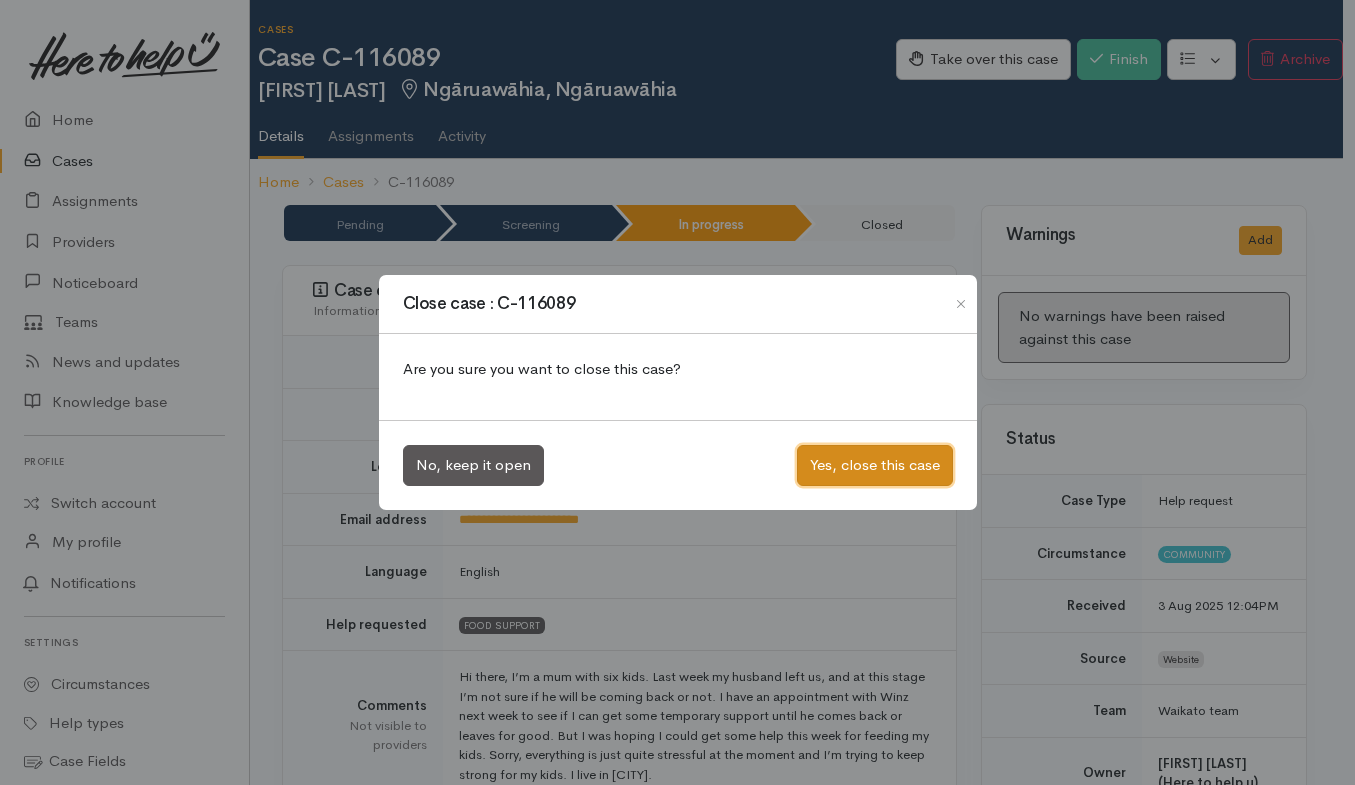 click on "Yes, close this case" at bounding box center (875, 465) 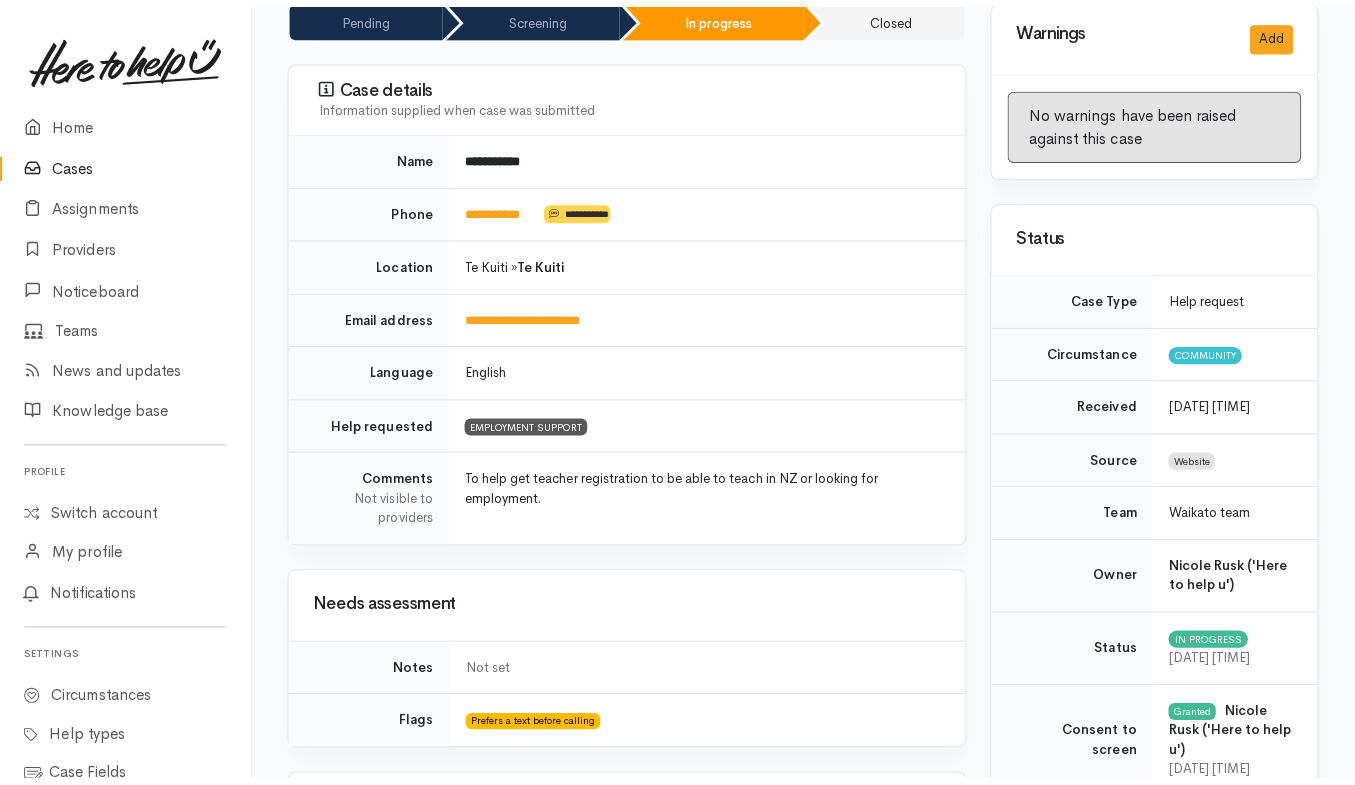 scroll, scrollTop: 0, scrollLeft: 0, axis: both 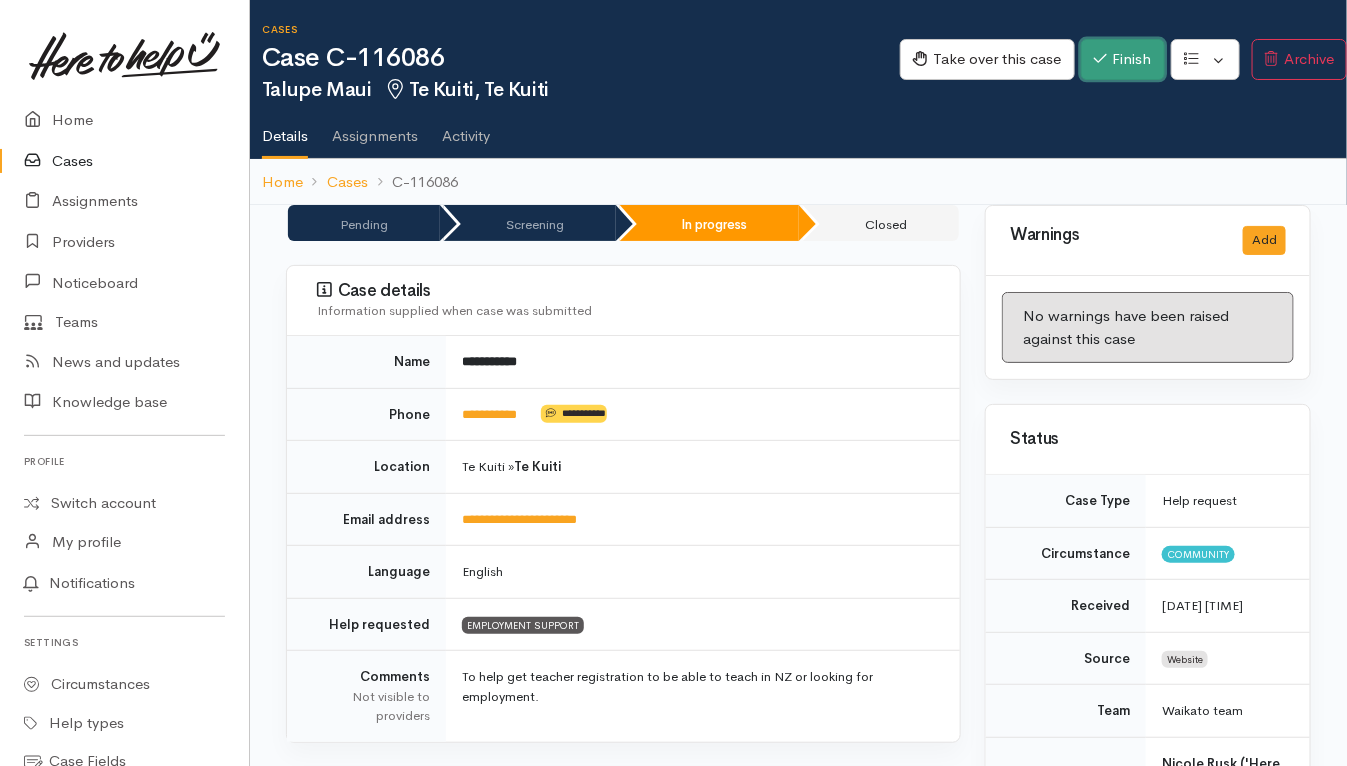 click on "Finish" at bounding box center [1123, 59] 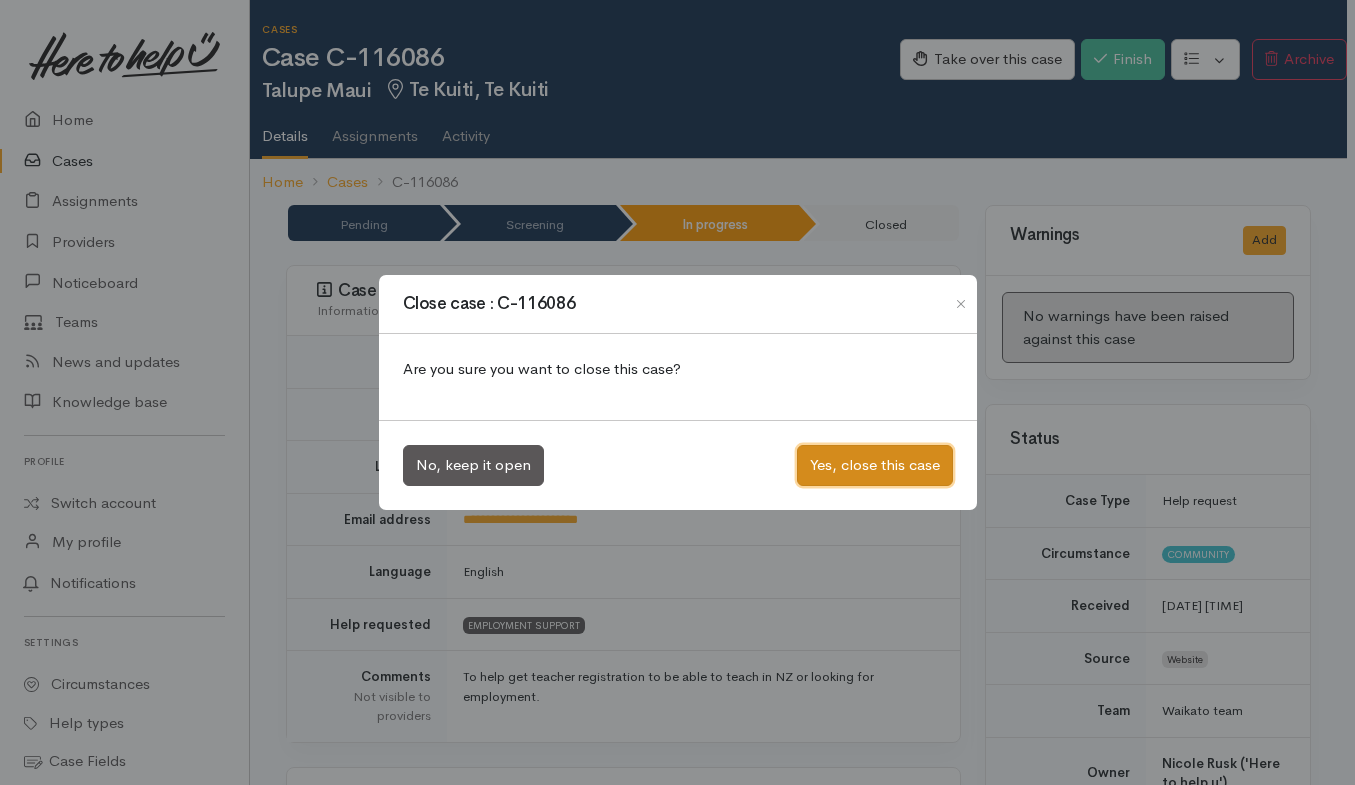 click on "Yes, close this case" at bounding box center [875, 465] 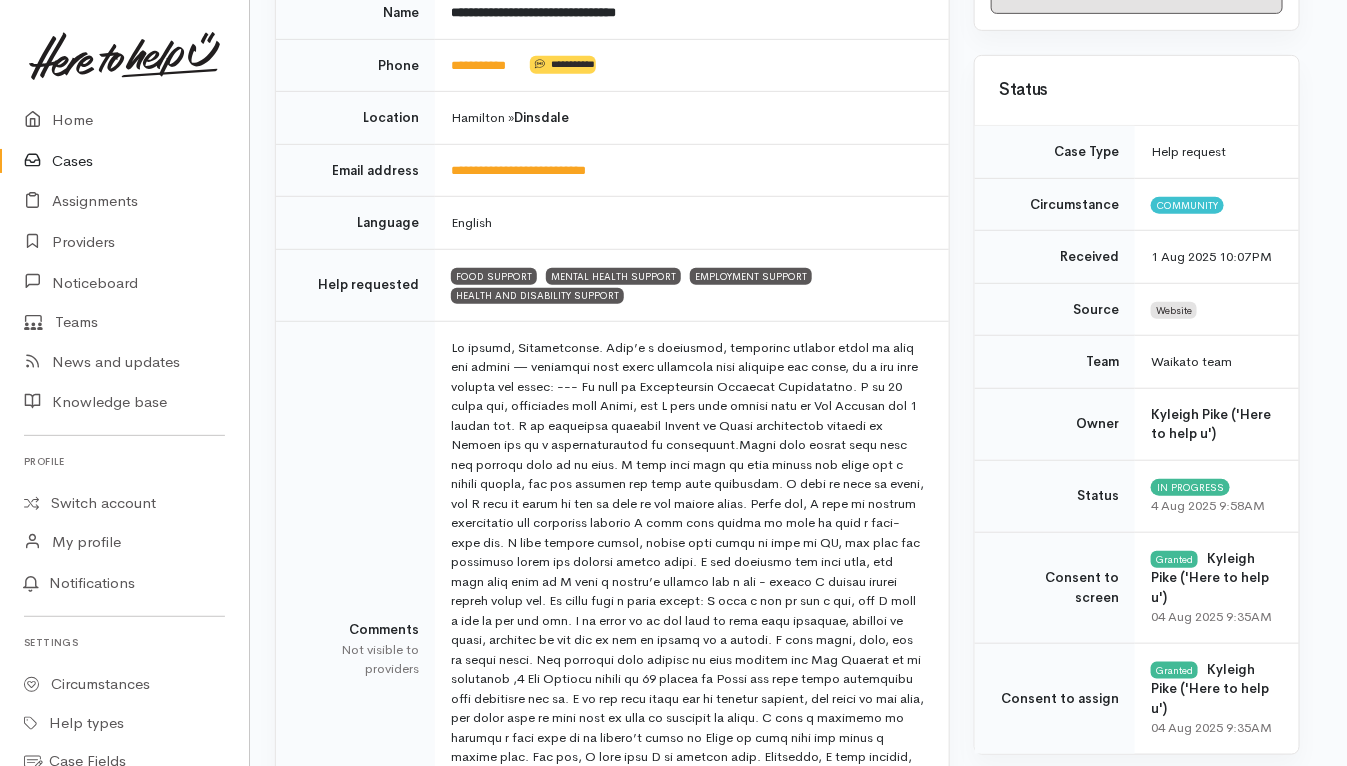 scroll, scrollTop: 0, scrollLeft: 11, axis: horizontal 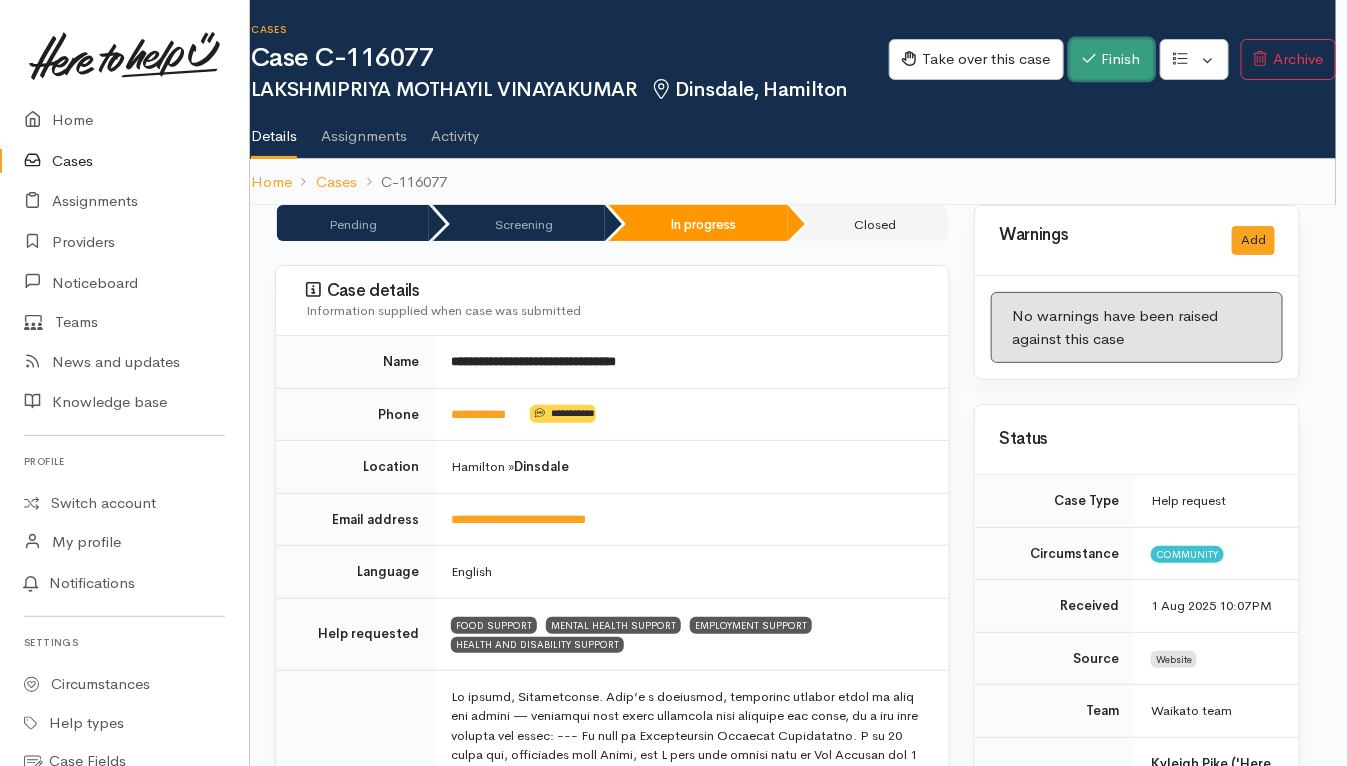 click on "Finish" at bounding box center (1112, 59) 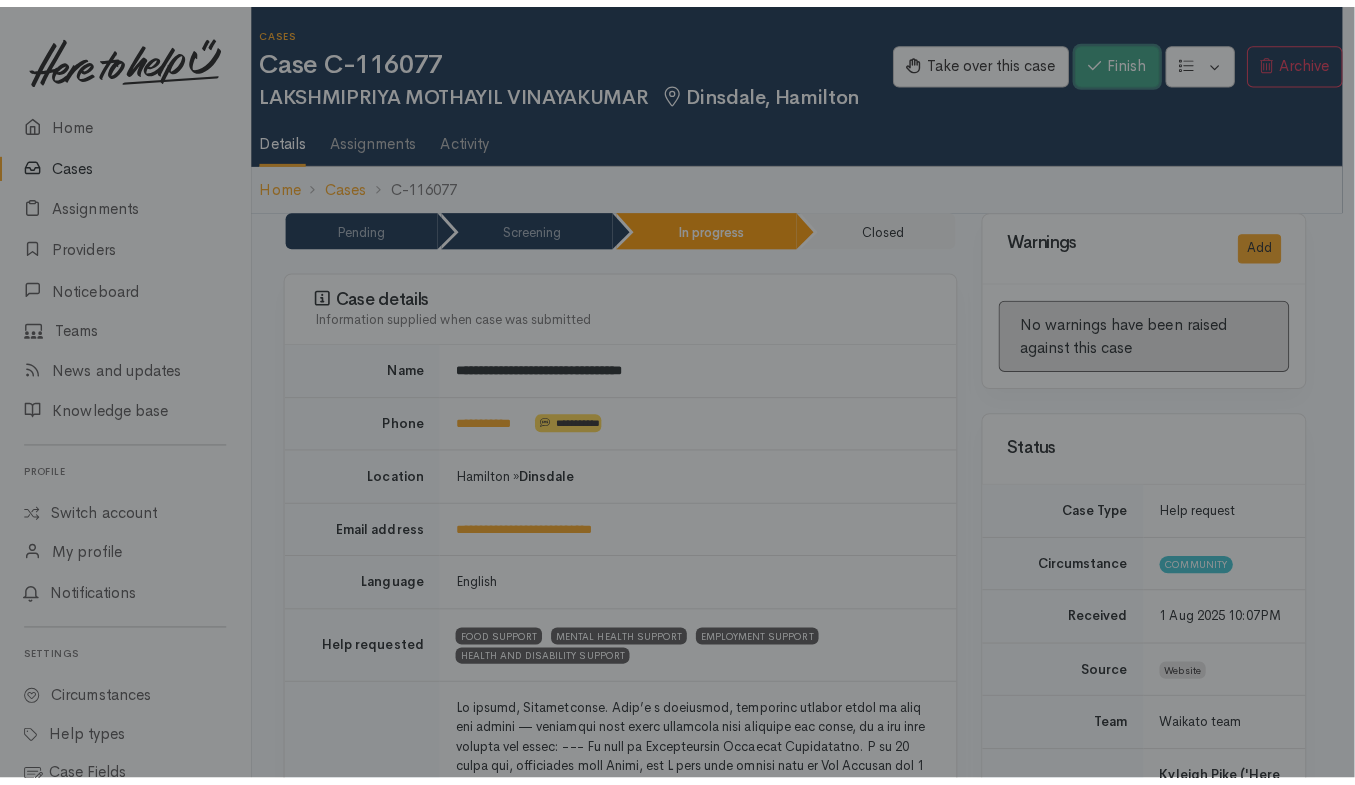 scroll, scrollTop: 0, scrollLeft: 4, axis: horizontal 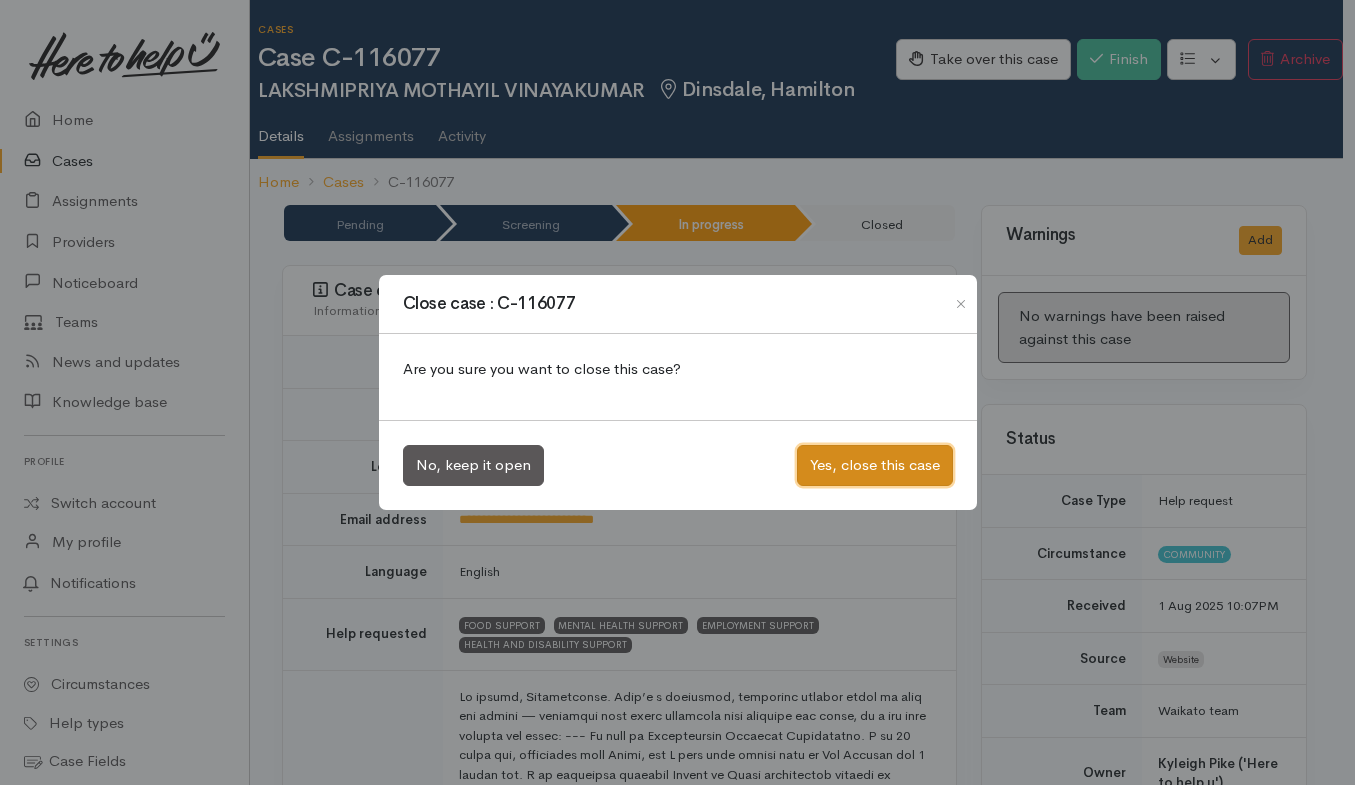 click on "Yes, close this case" at bounding box center (875, 465) 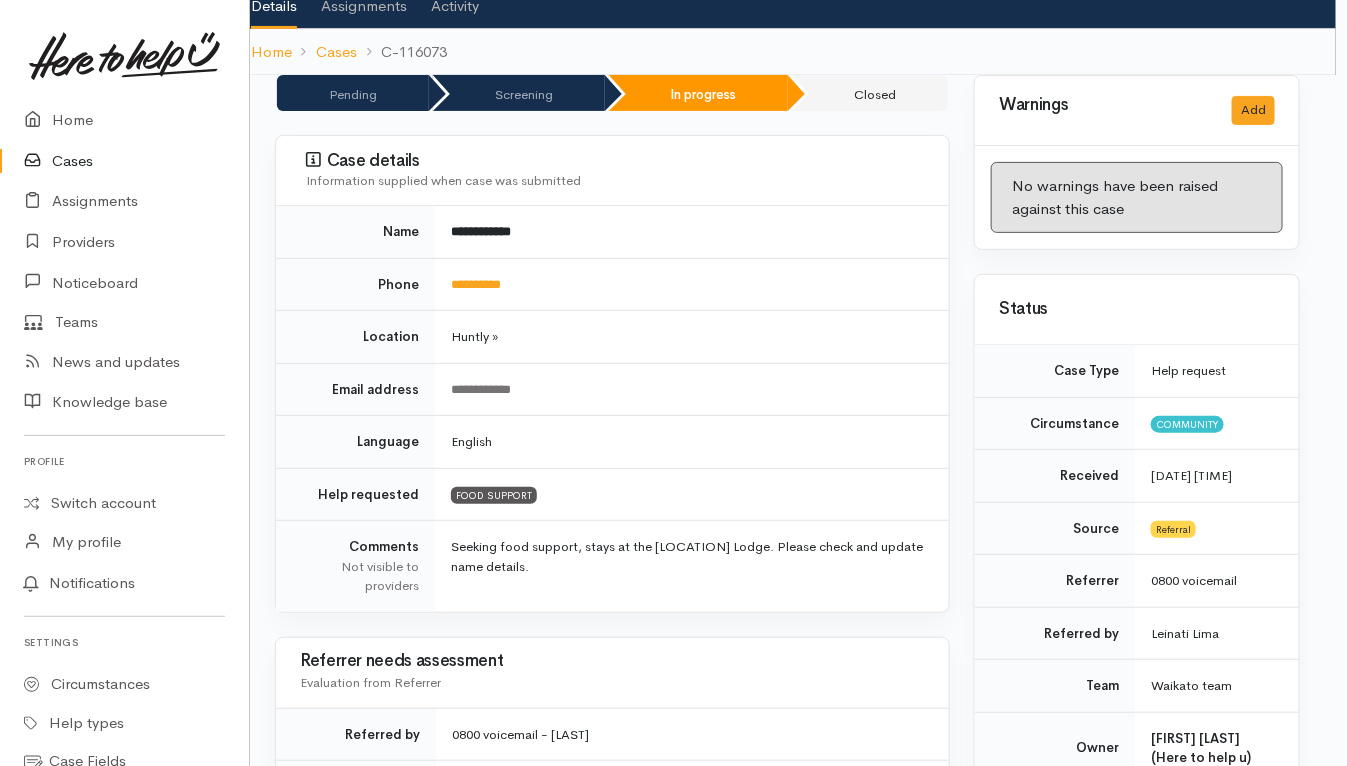 scroll, scrollTop: 0, scrollLeft: 11, axis: horizontal 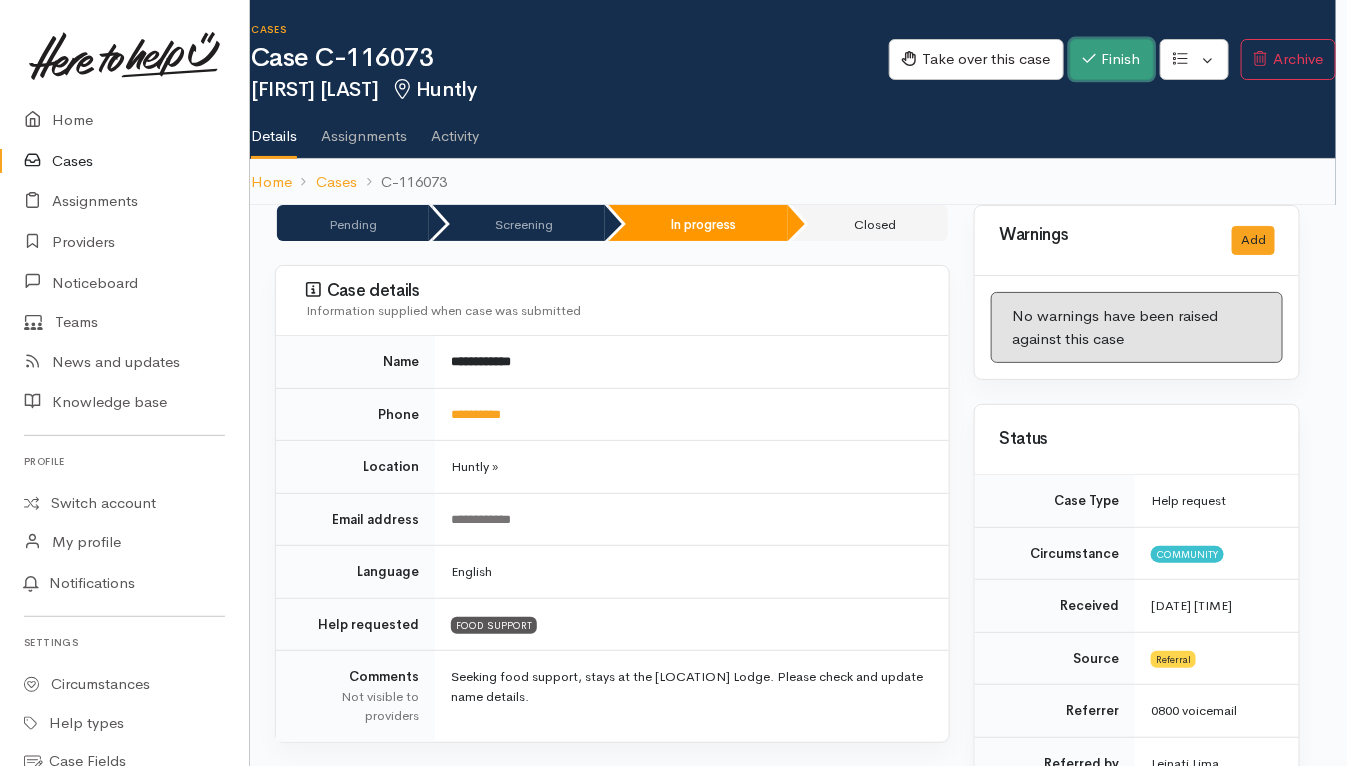click on "Finish" at bounding box center (1112, 59) 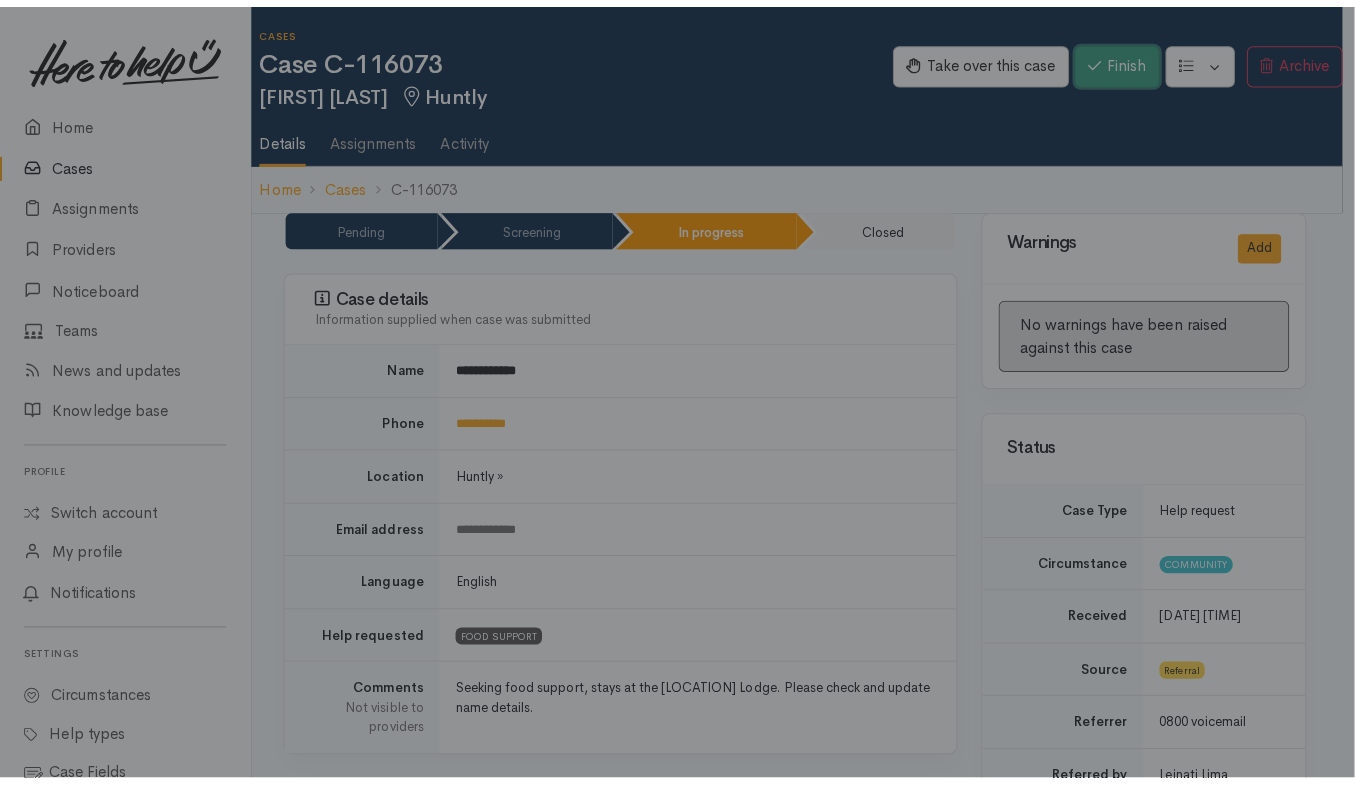 scroll, scrollTop: 0, scrollLeft: 4, axis: horizontal 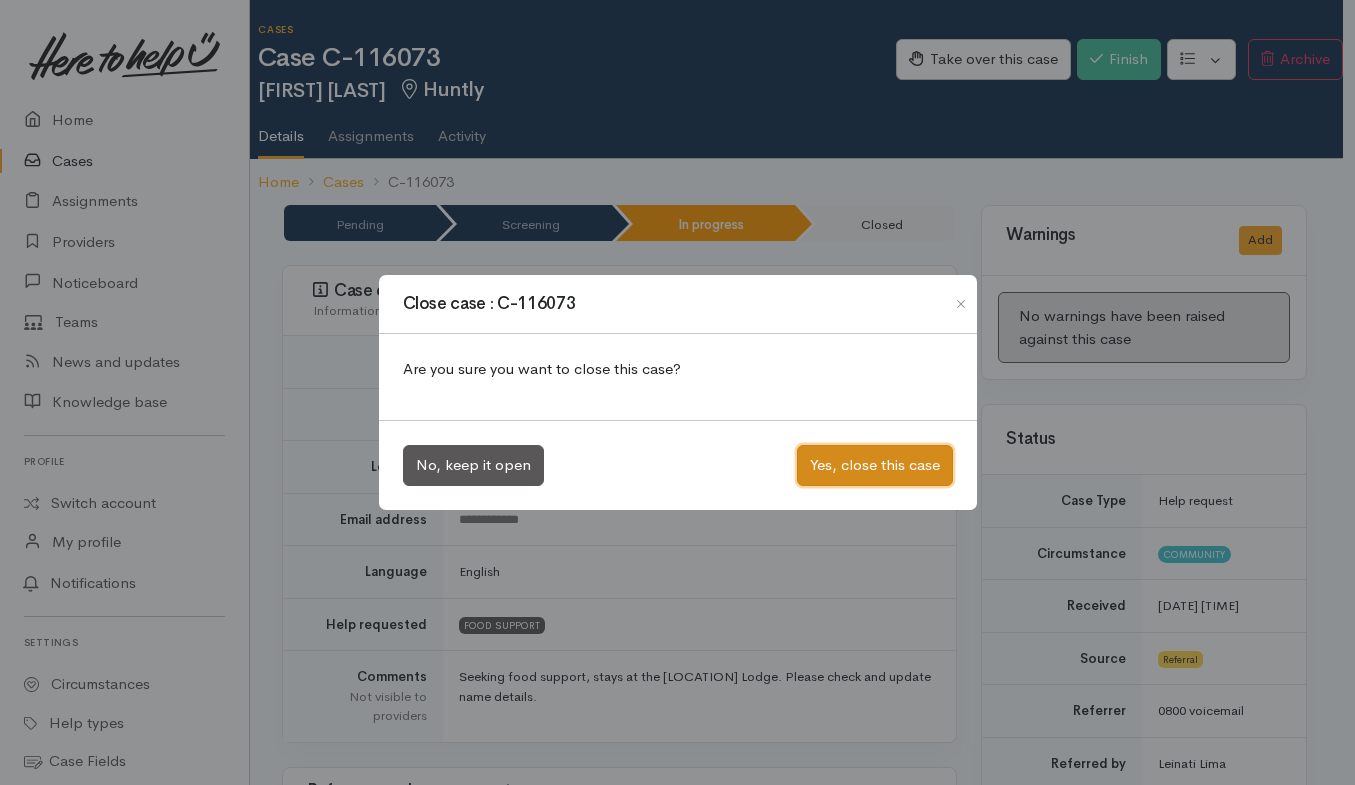 click on "Yes, close this case" at bounding box center [875, 465] 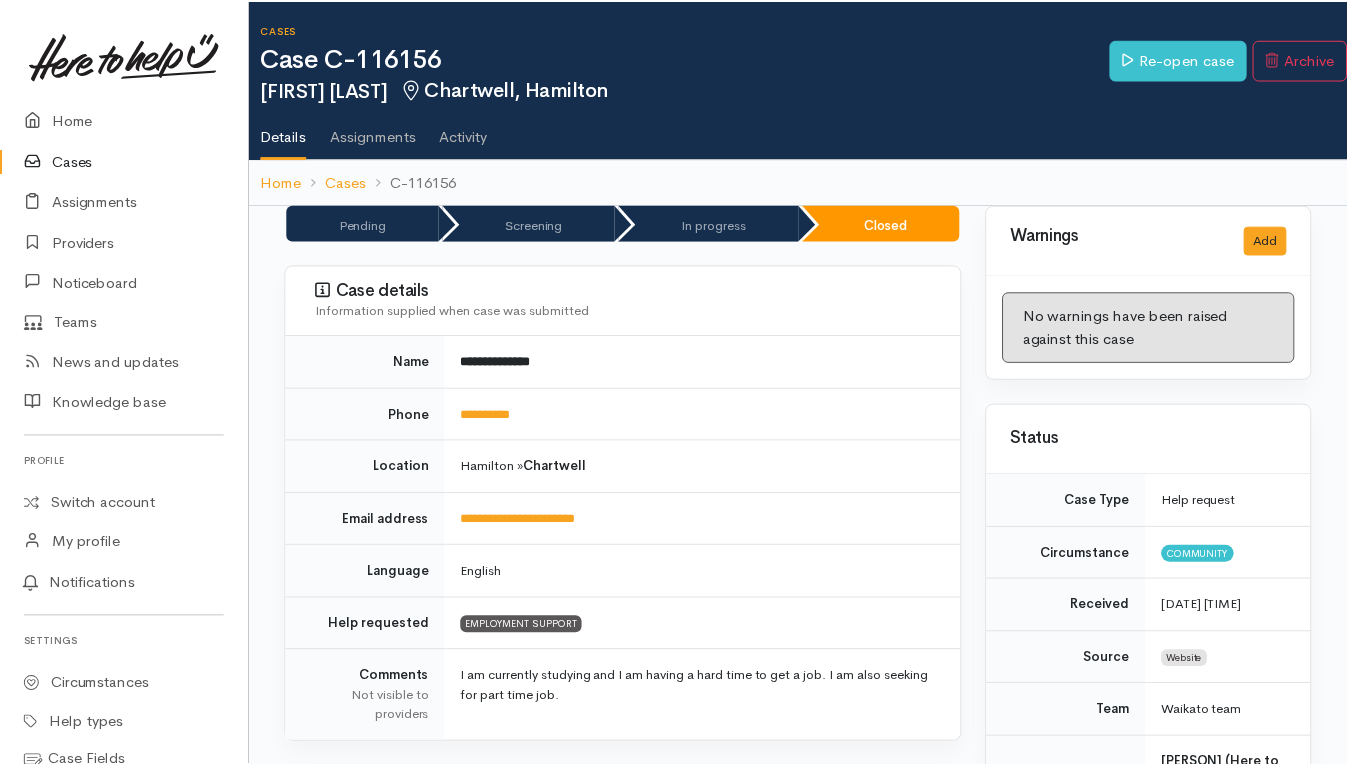 scroll, scrollTop: 0, scrollLeft: 0, axis: both 